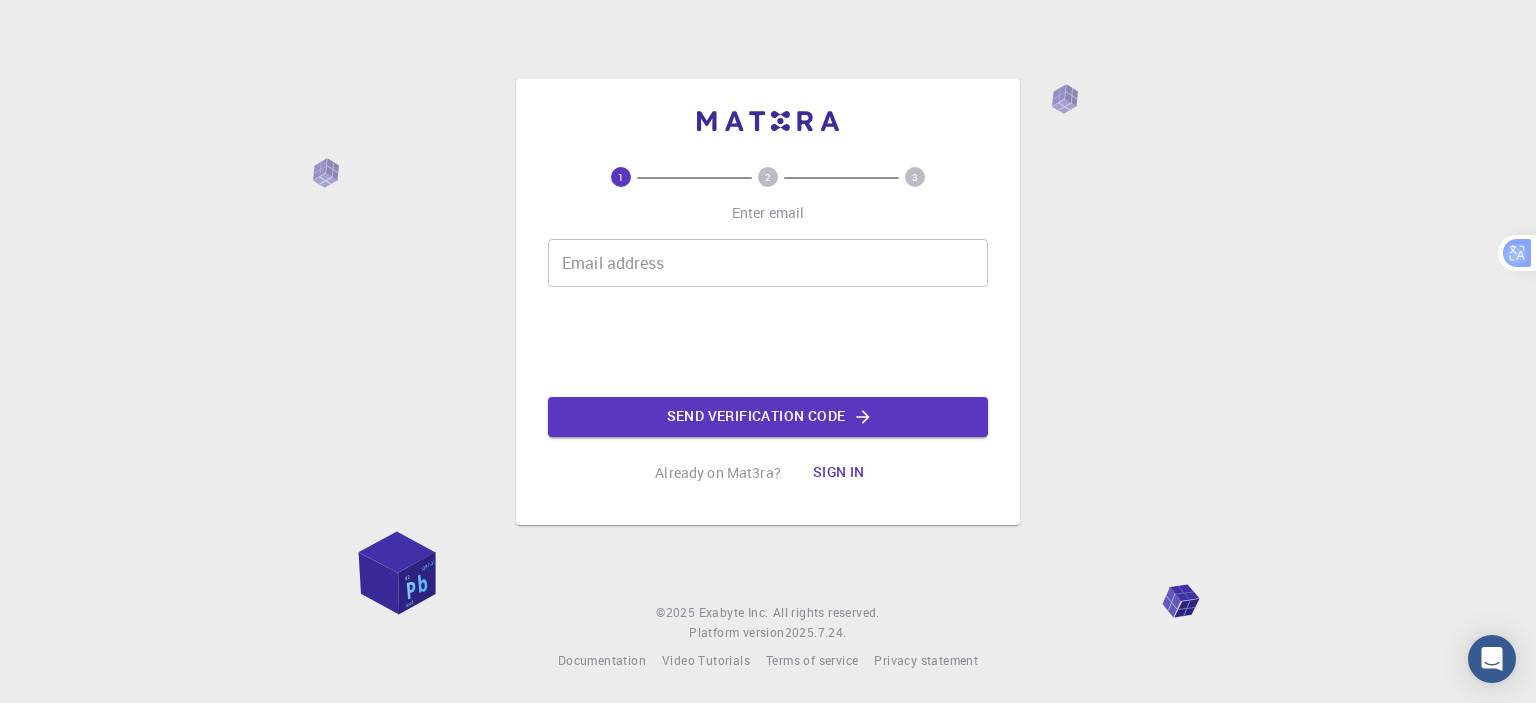 scroll, scrollTop: 0, scrollLeft: 0, axis: both 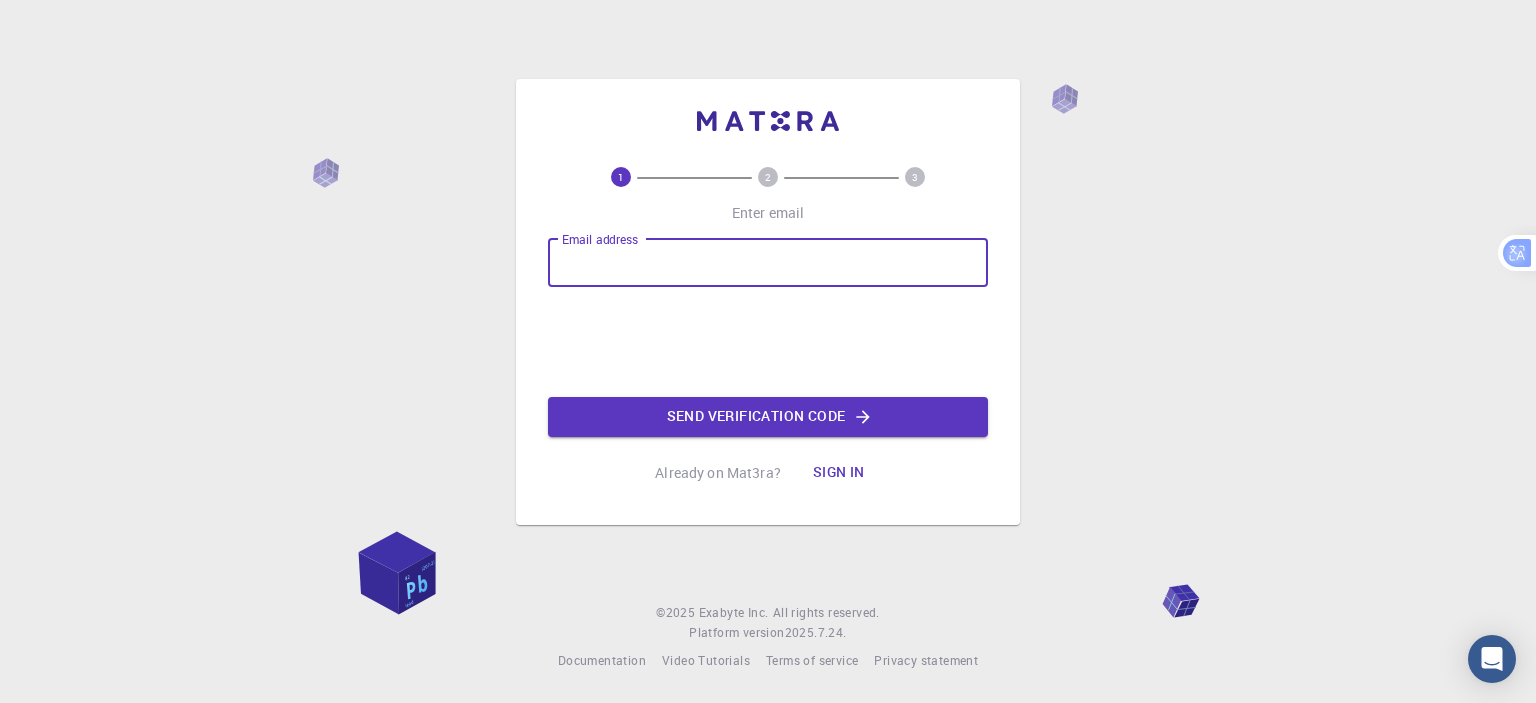 click on "Email address" at bounding box center (768, 263) 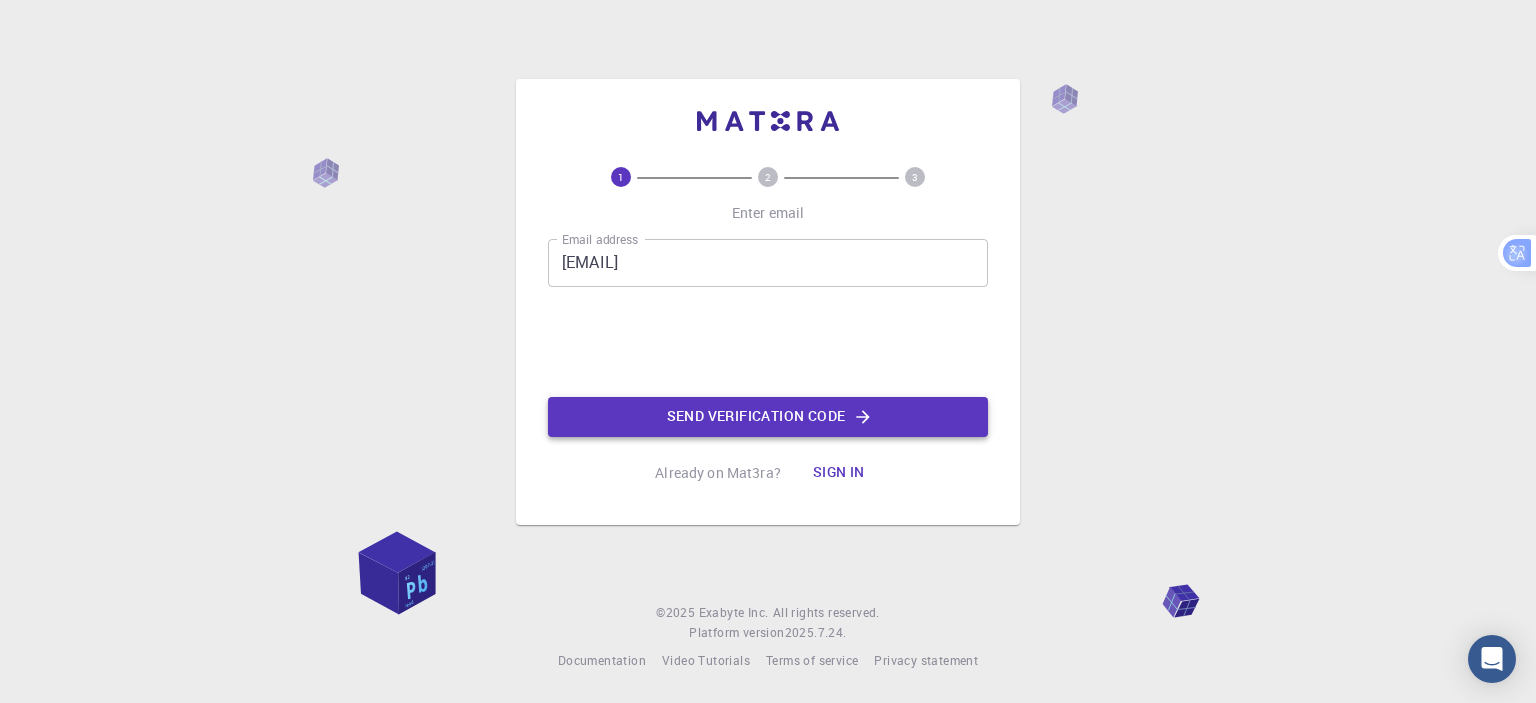 click on "Send verification code" 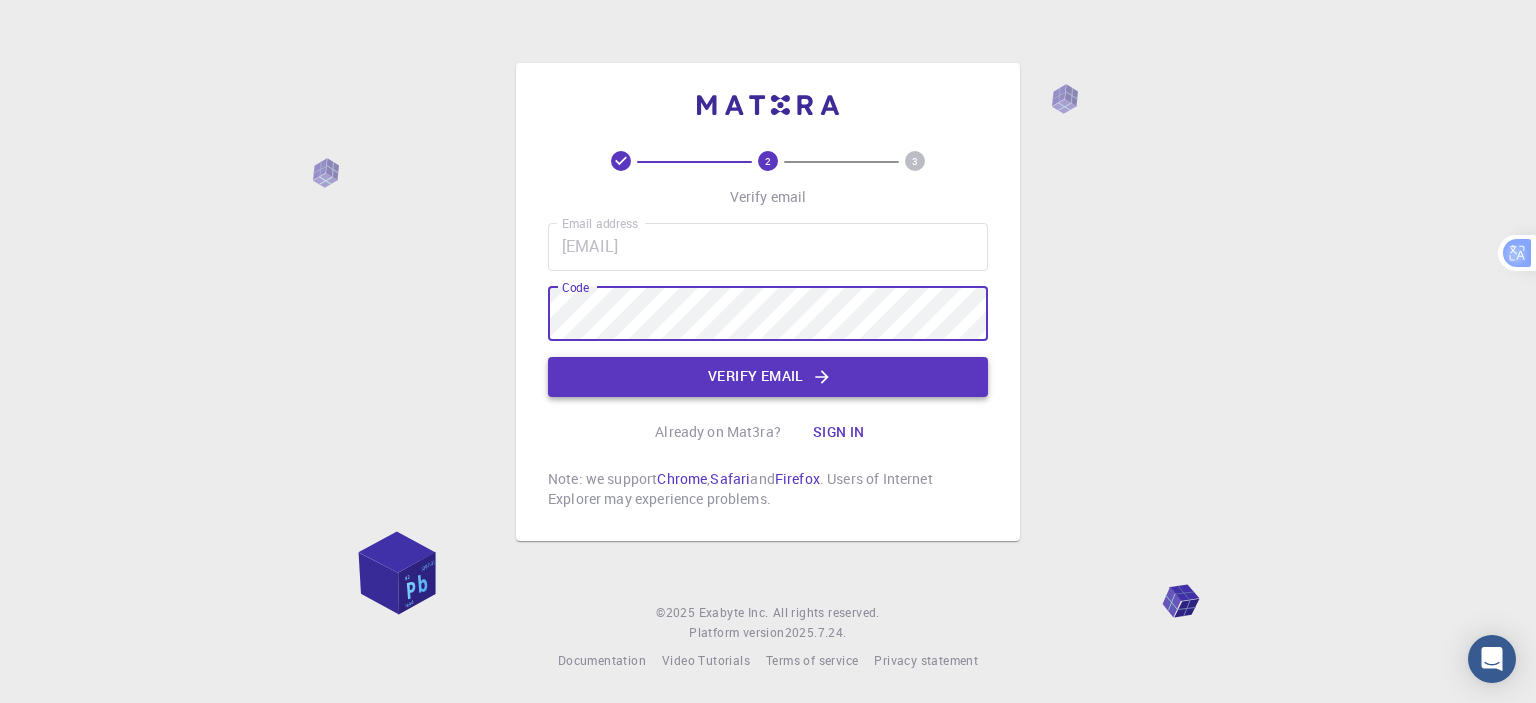 click on "Verify email" 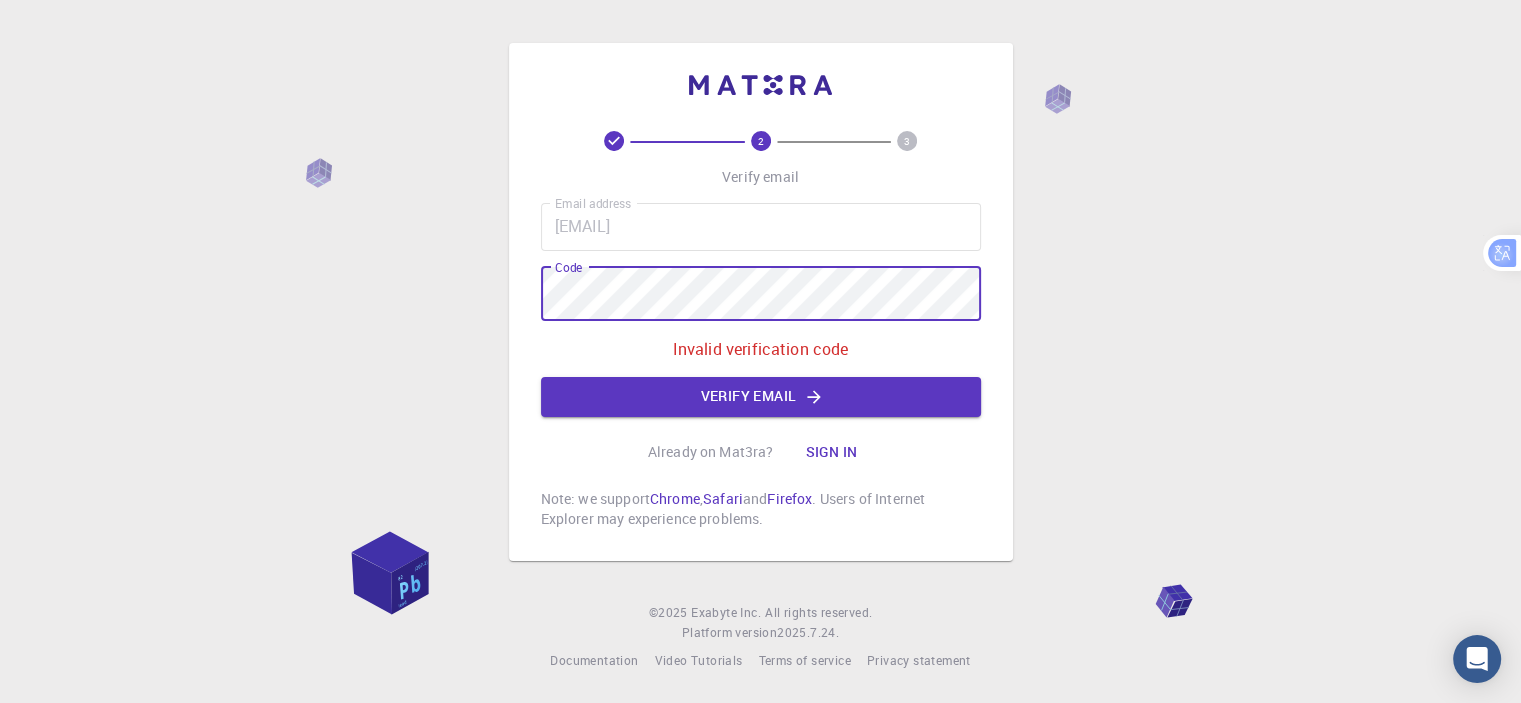 click on "3 Verify email Email address [EMAIL] Email address Code Code Invalid verification code Verify email Already on Mat3ra? Sign in Note: we support  Chrome ,  Safari  and  Firefox . Users of Internet Explorer may experience problems. ©  2025   Exabyte Inc.   All rights reserved. Platform version  2025.7.24 . Documentation Video Tutorials Terms of service Privacy statement" at bounding box center [760, 351] 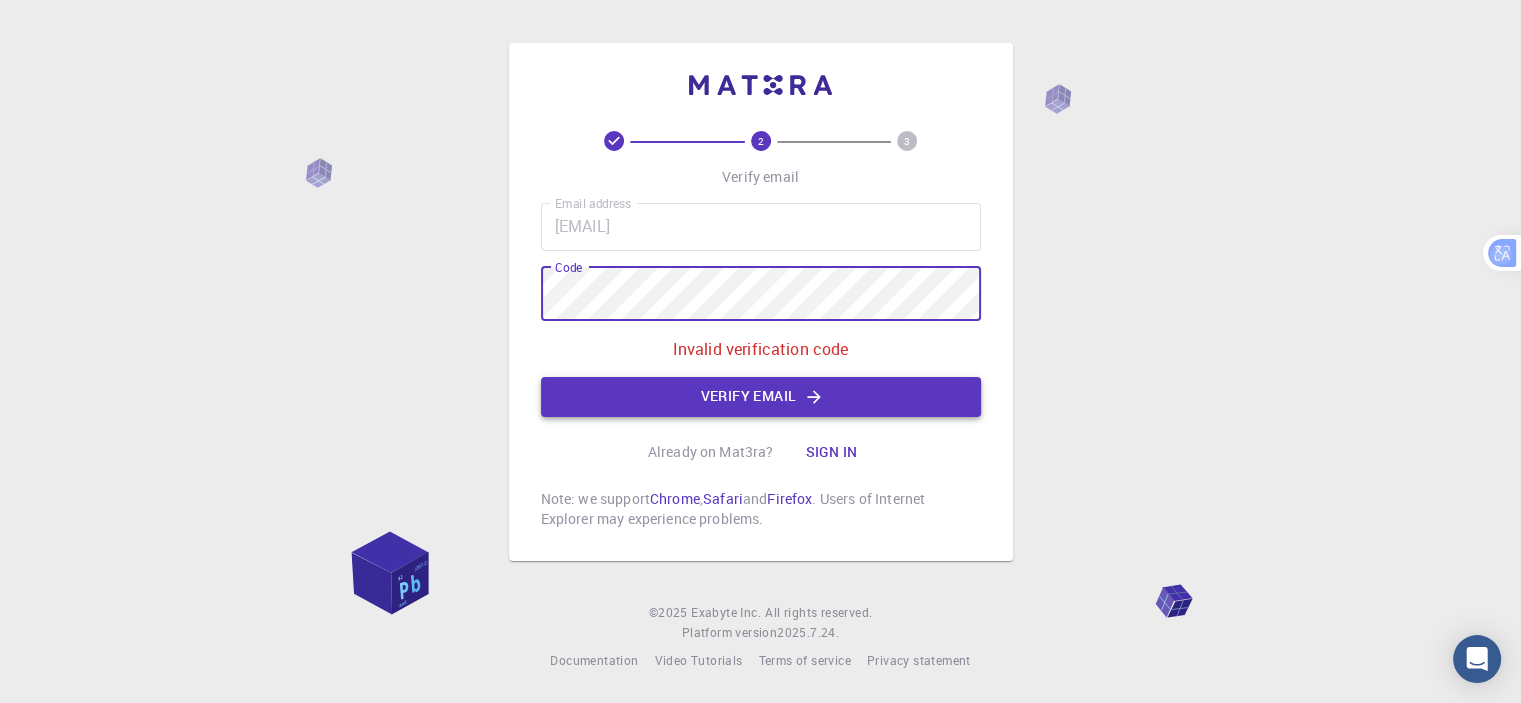 click on "Verify email" at bounding box center [761, 397] 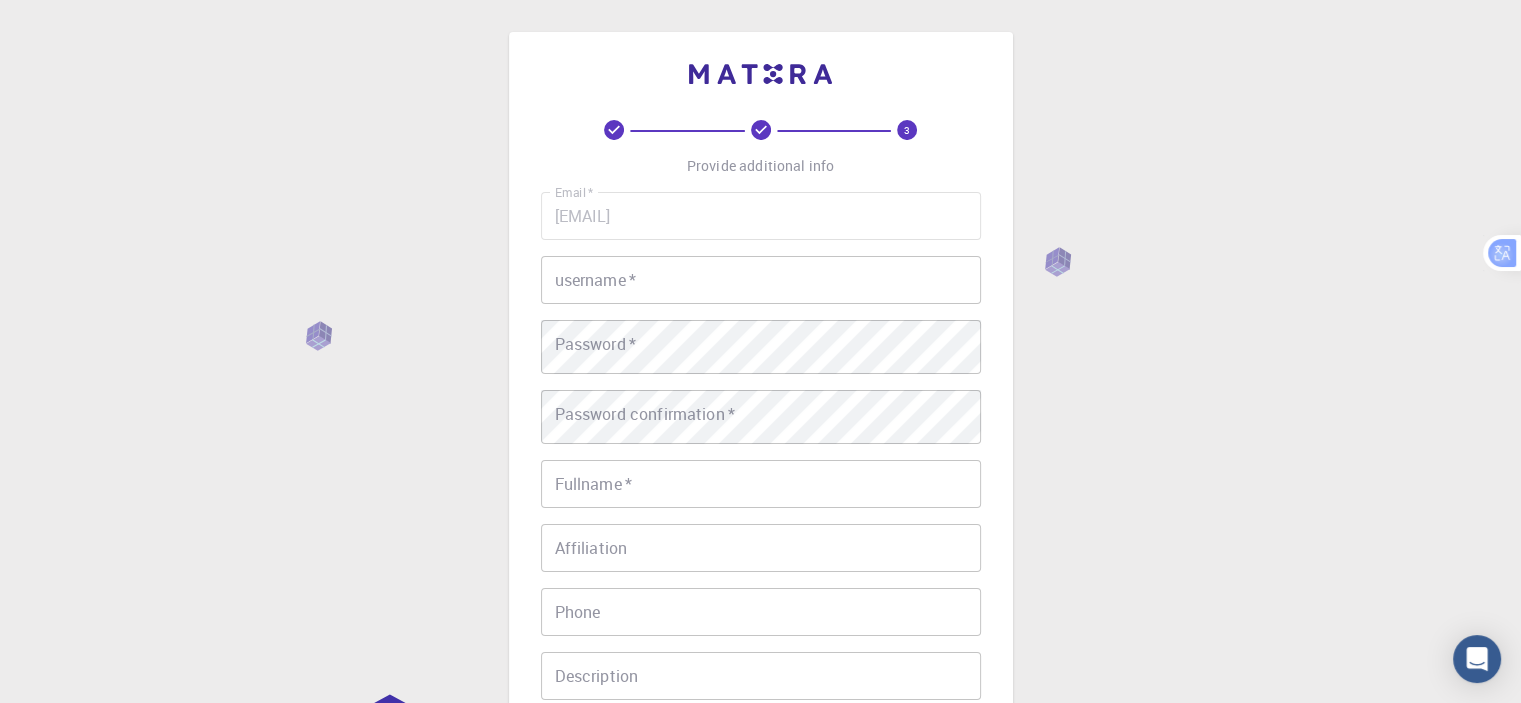 click on "username   *" at bounding box center [761, 280] 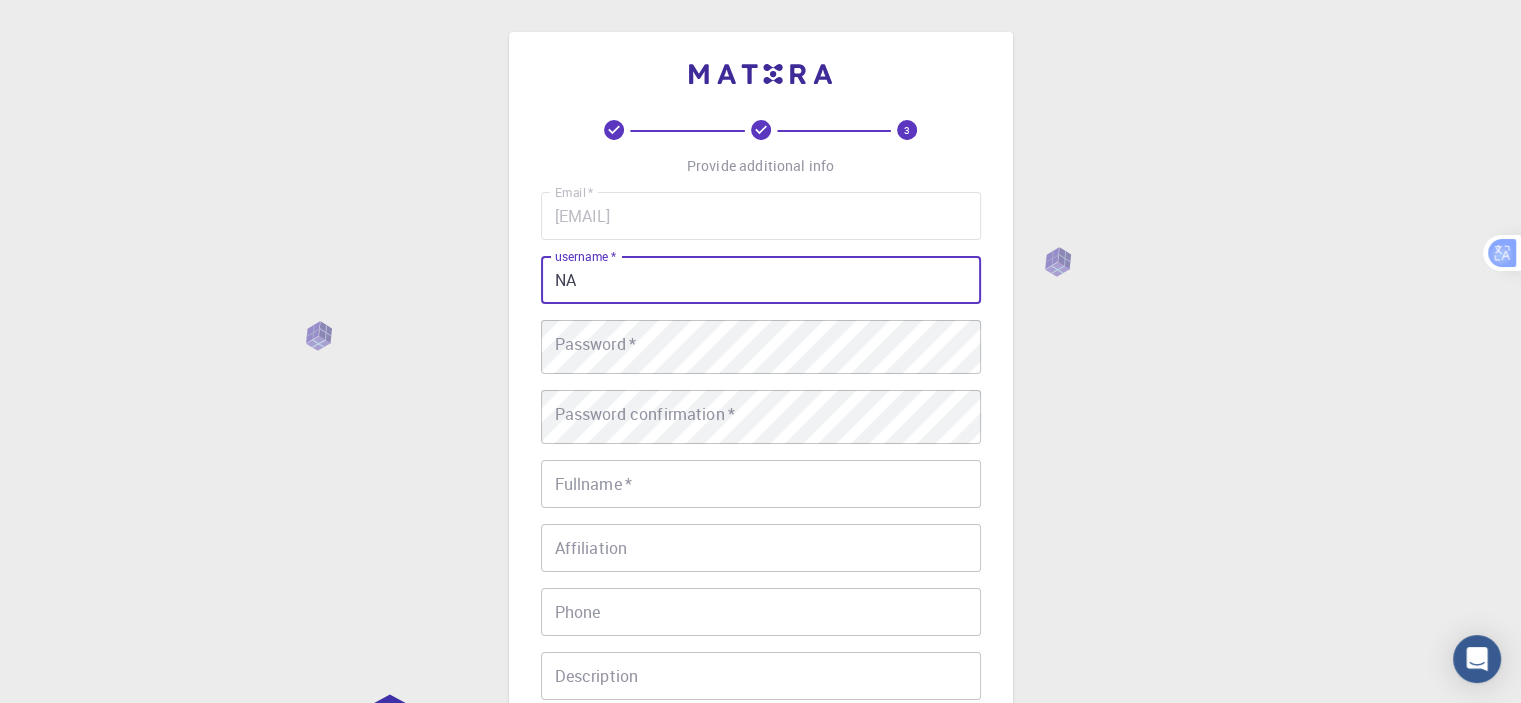 type on "N" 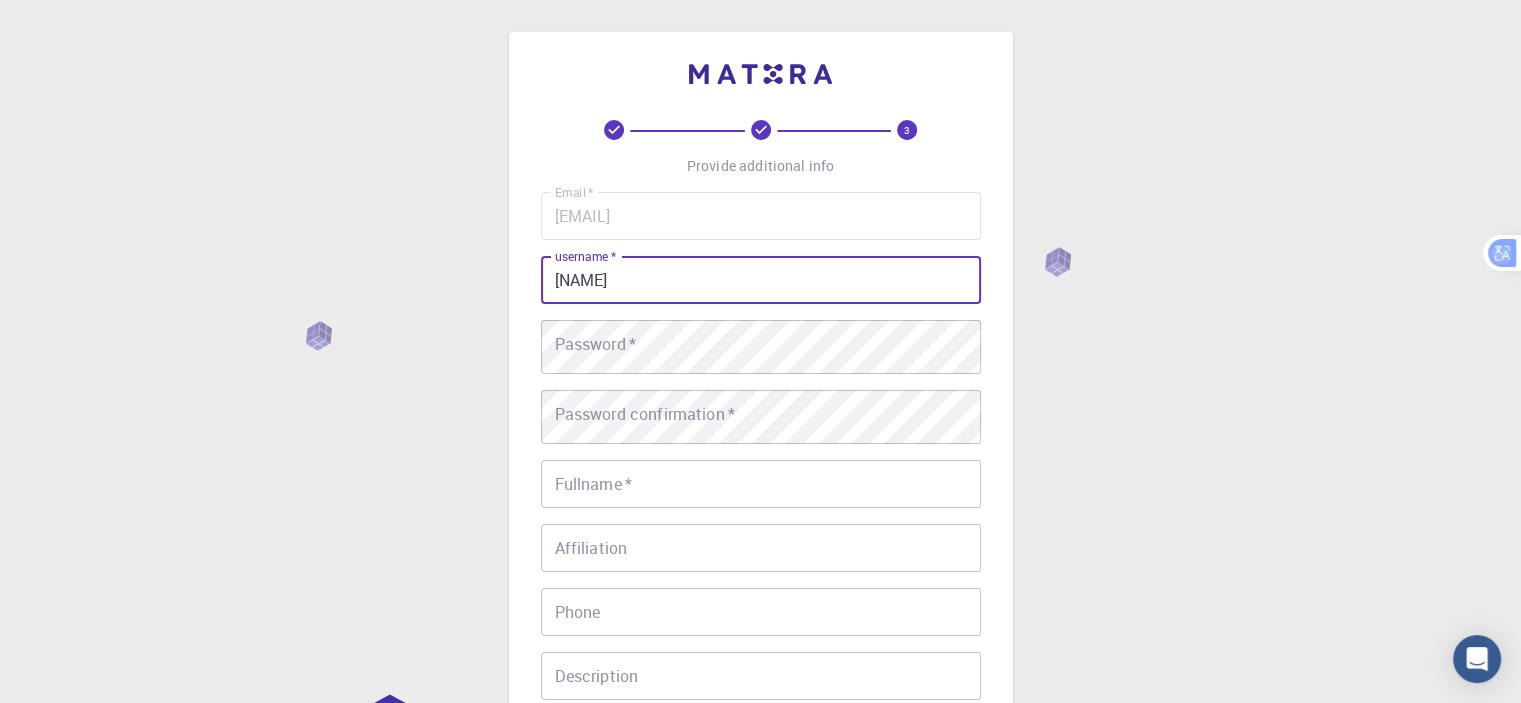 click on "[NAME]" at bounding box center (761, 280) 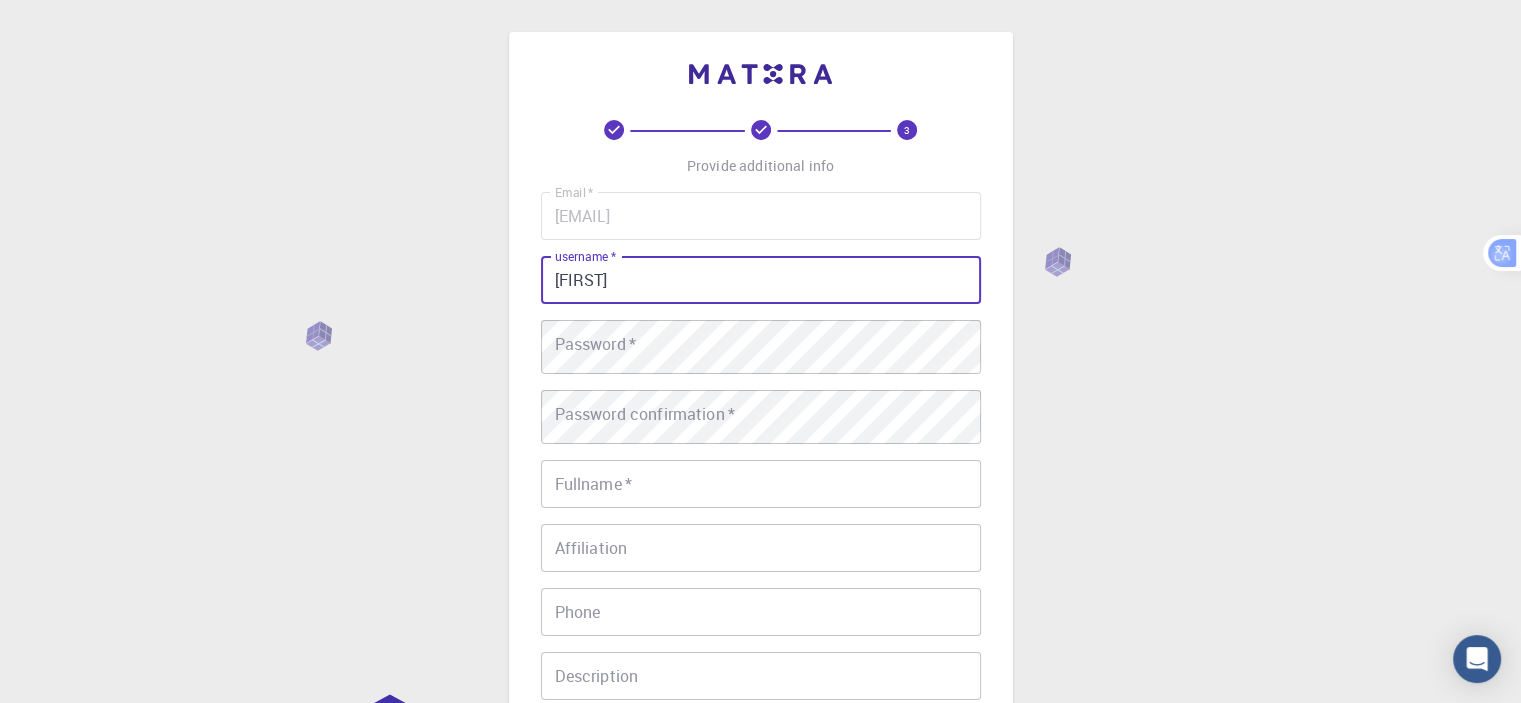 type on "[FIRST]" 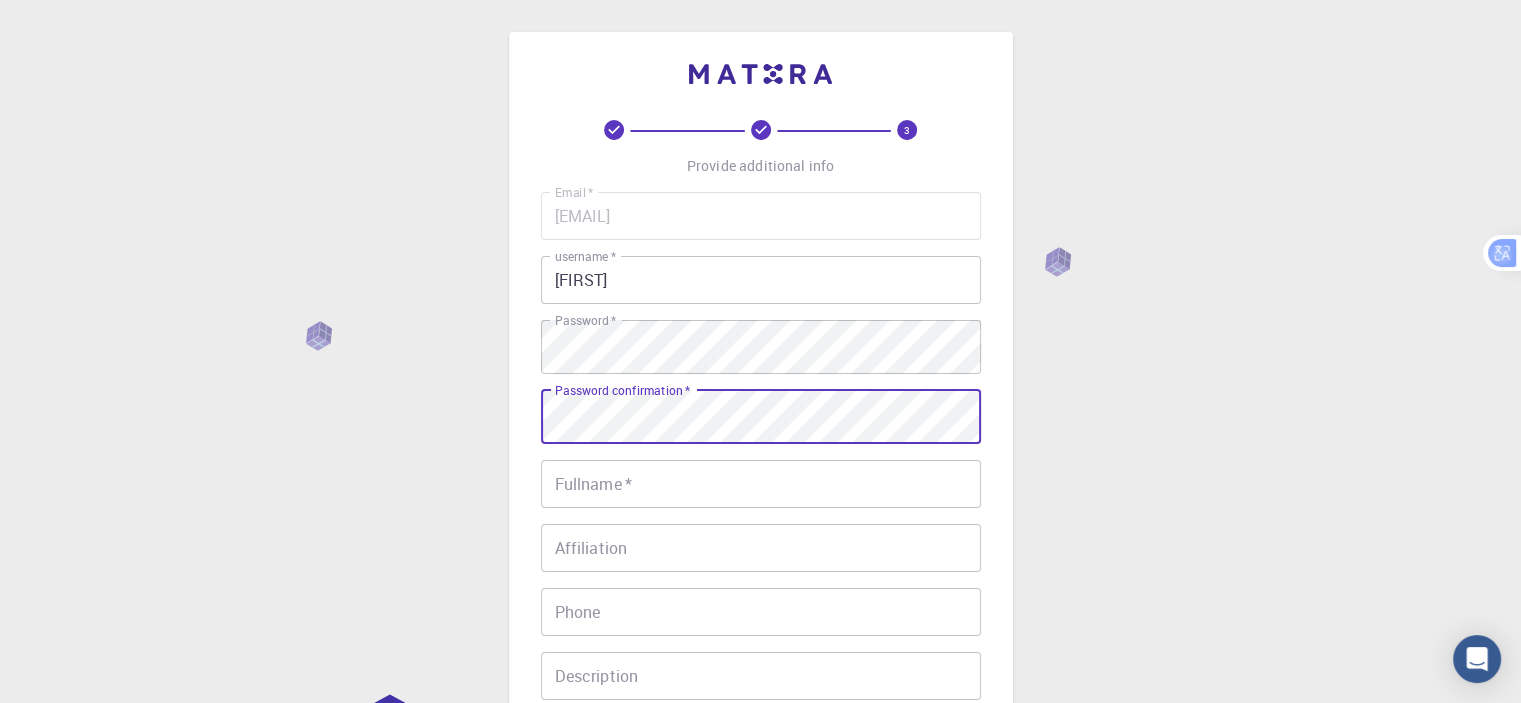 click on "Fullname   *" at bounding box center (761, 484) 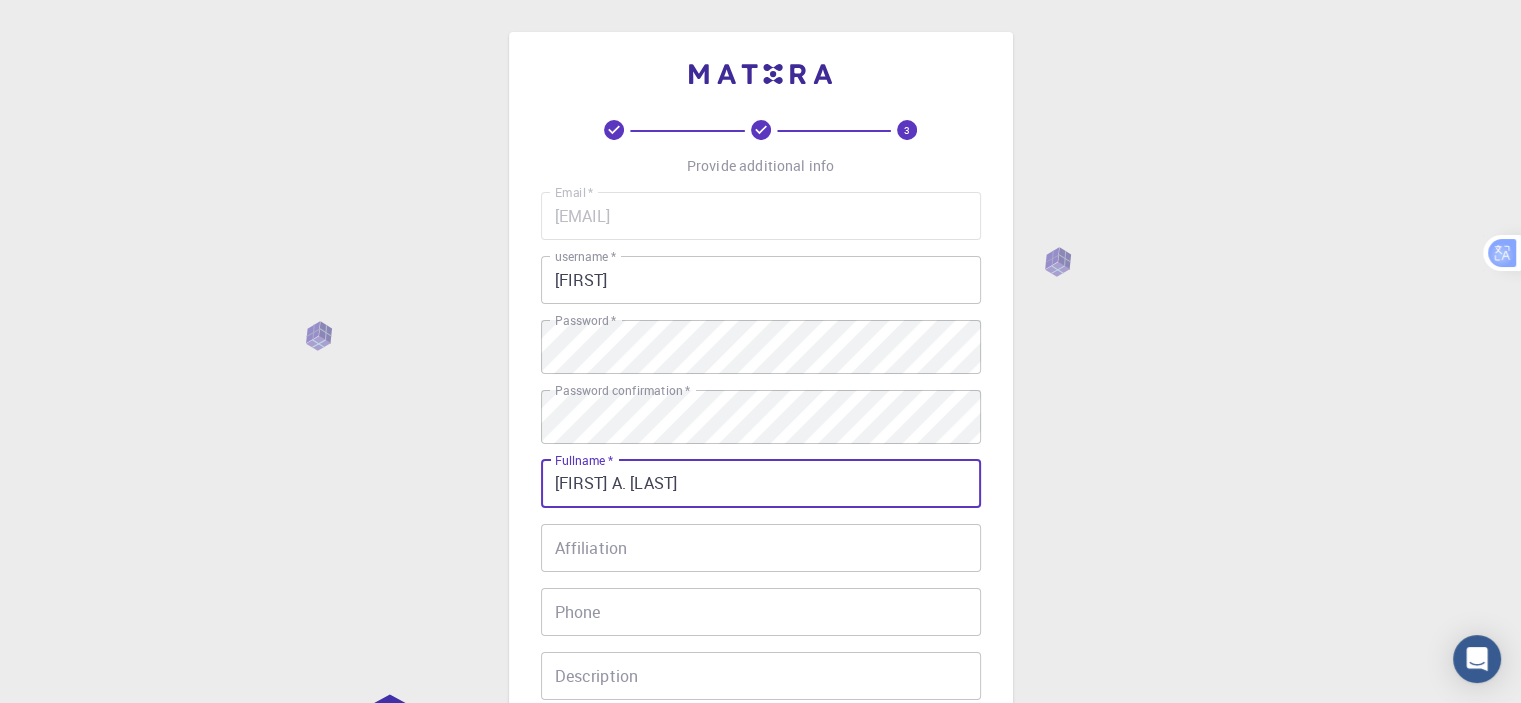 click on "[FIRST] A. [LAST]" at bounding box center [761, 484] 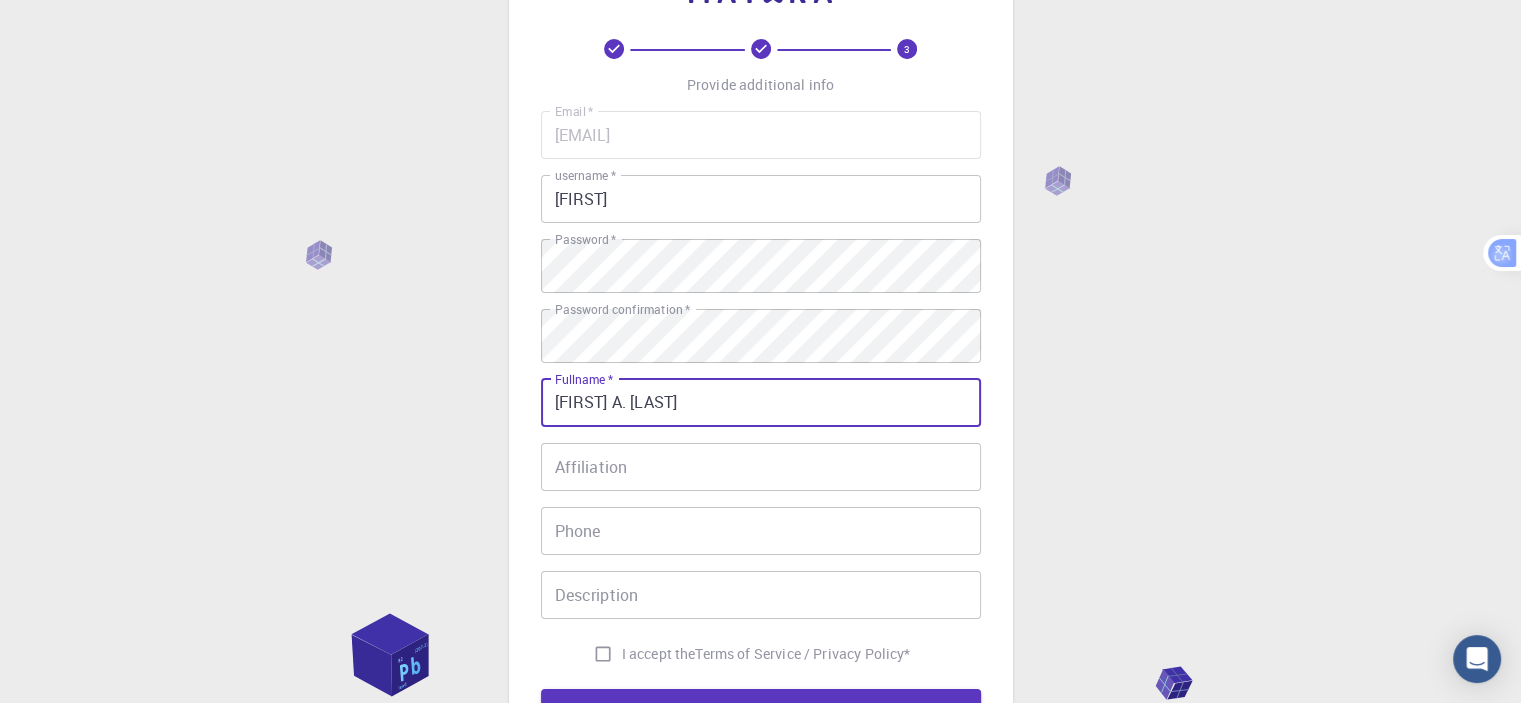 scroll, scrollTop: 200, scrollLeft: 0, axis: vertical 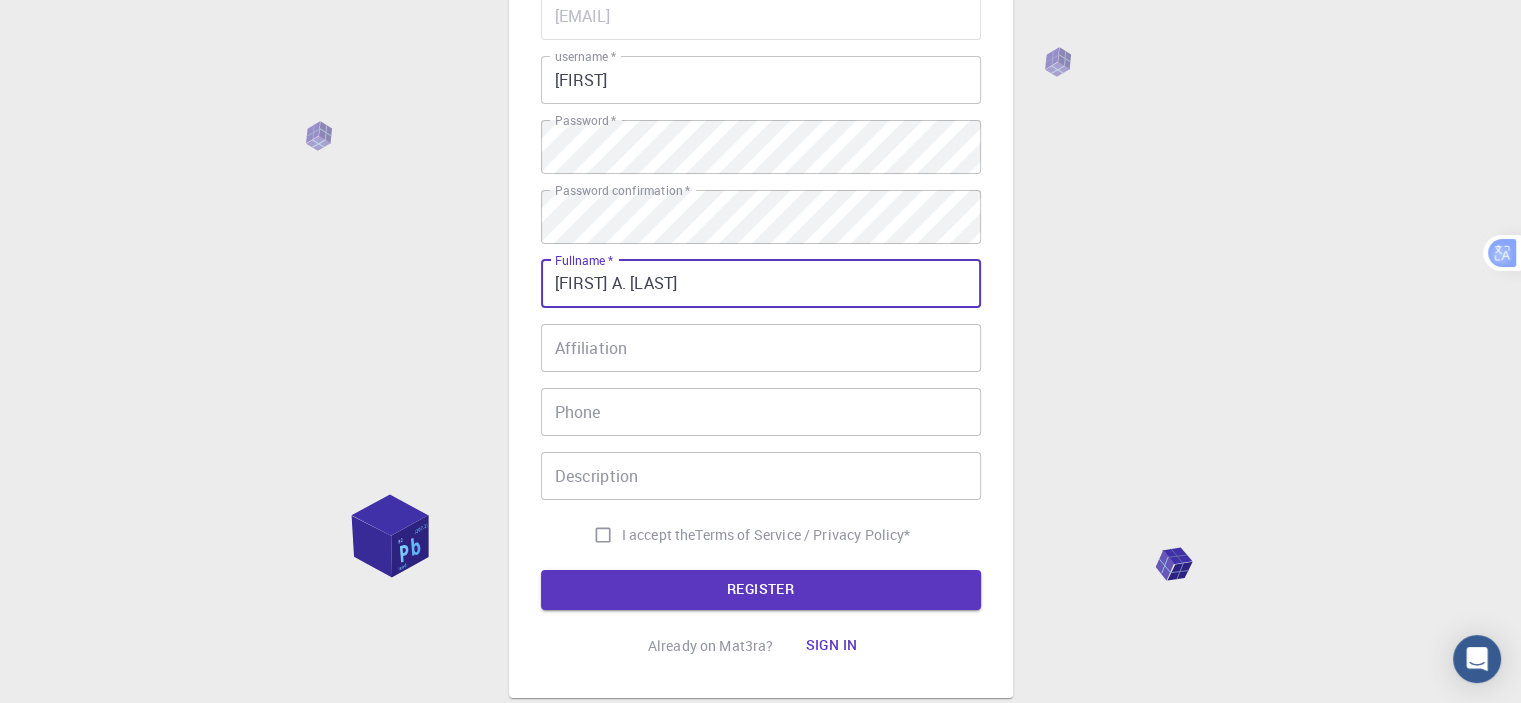 type on "[FIRST] A. [LAST]" 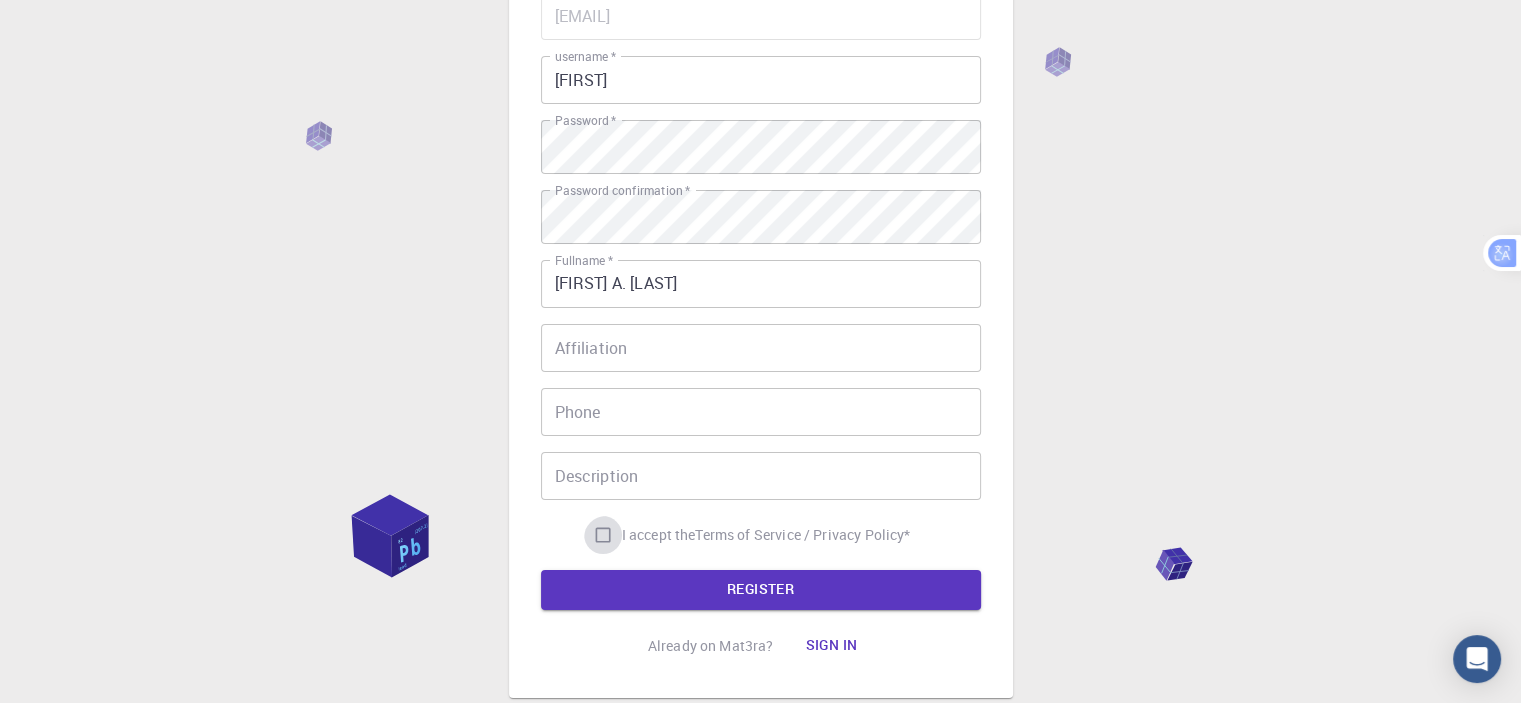 click on "I accept the  Terms of Service / Privacy Policy  *" at bounding box center (603, 535) 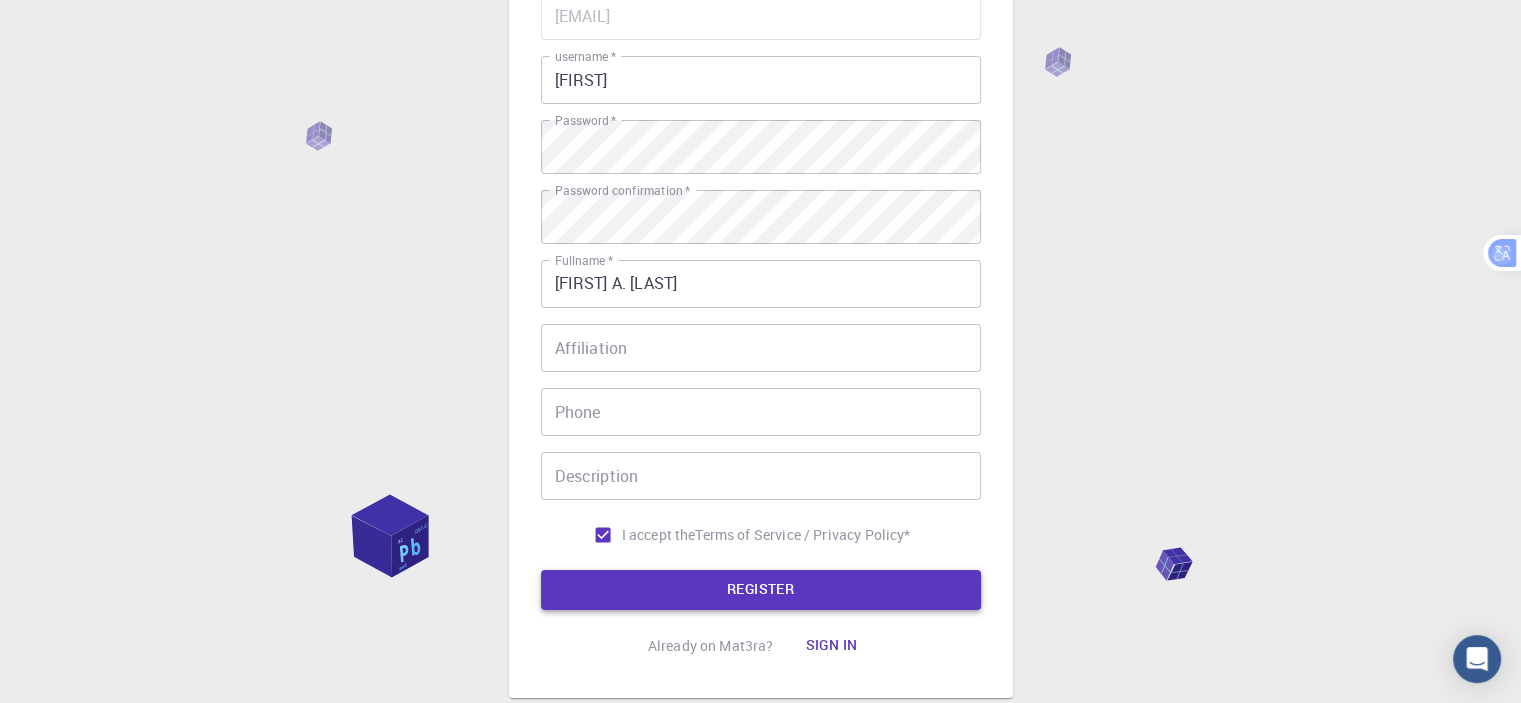 drag, startPoint x: 744, startPoint y: 638, endPoint x: 788, endPoint y: 585, distance: 68.88396 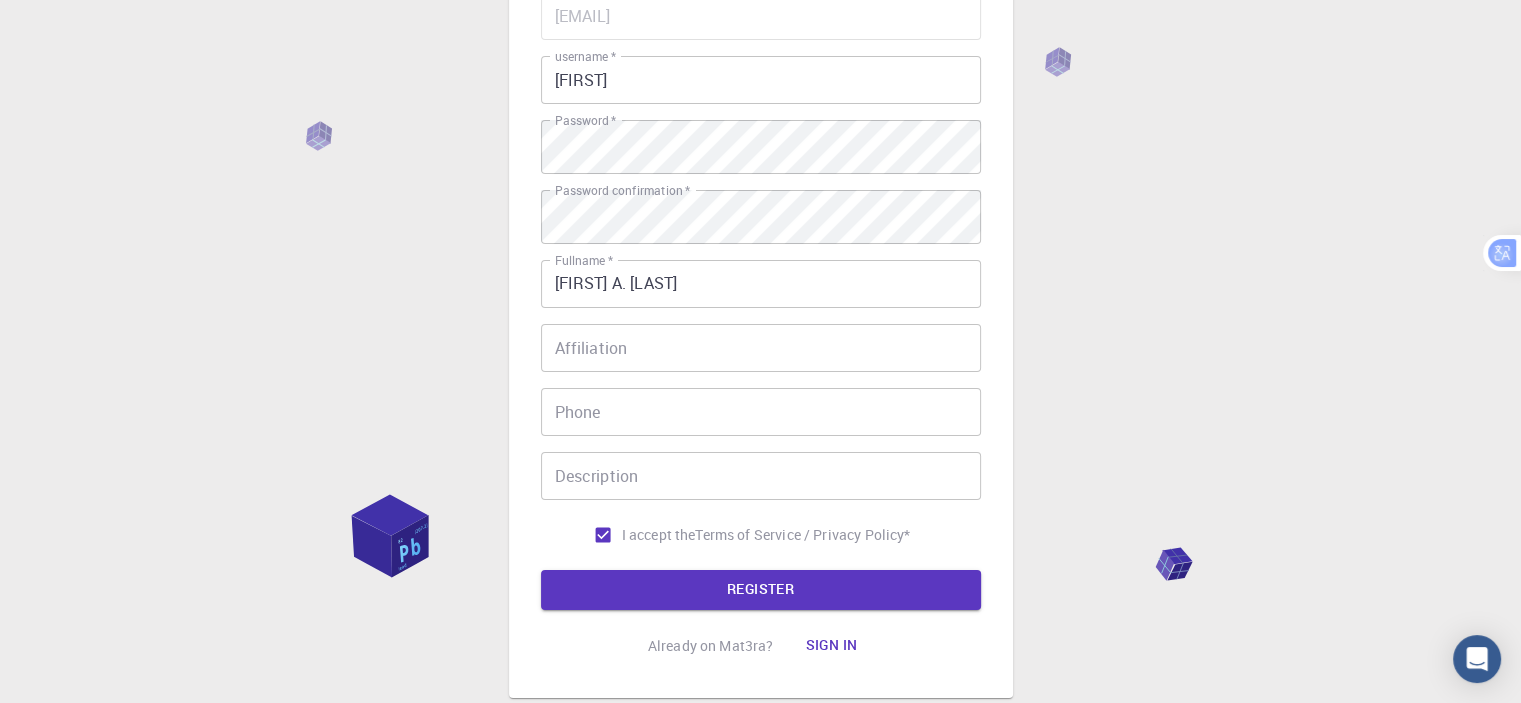 click on "REGISTER" at bounding box center (761, 590) 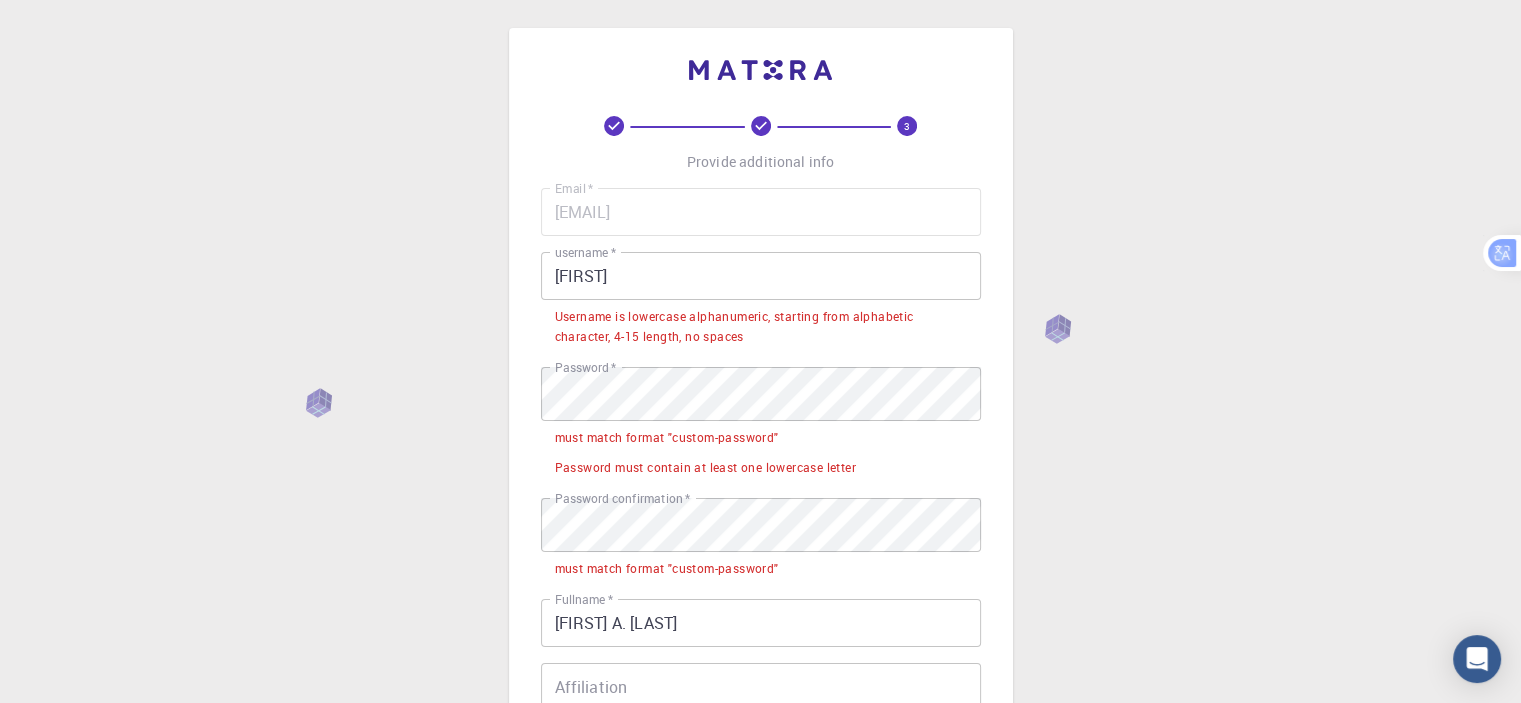 scroll, scrollTop: 0, scrollLeft: 0, axis: both 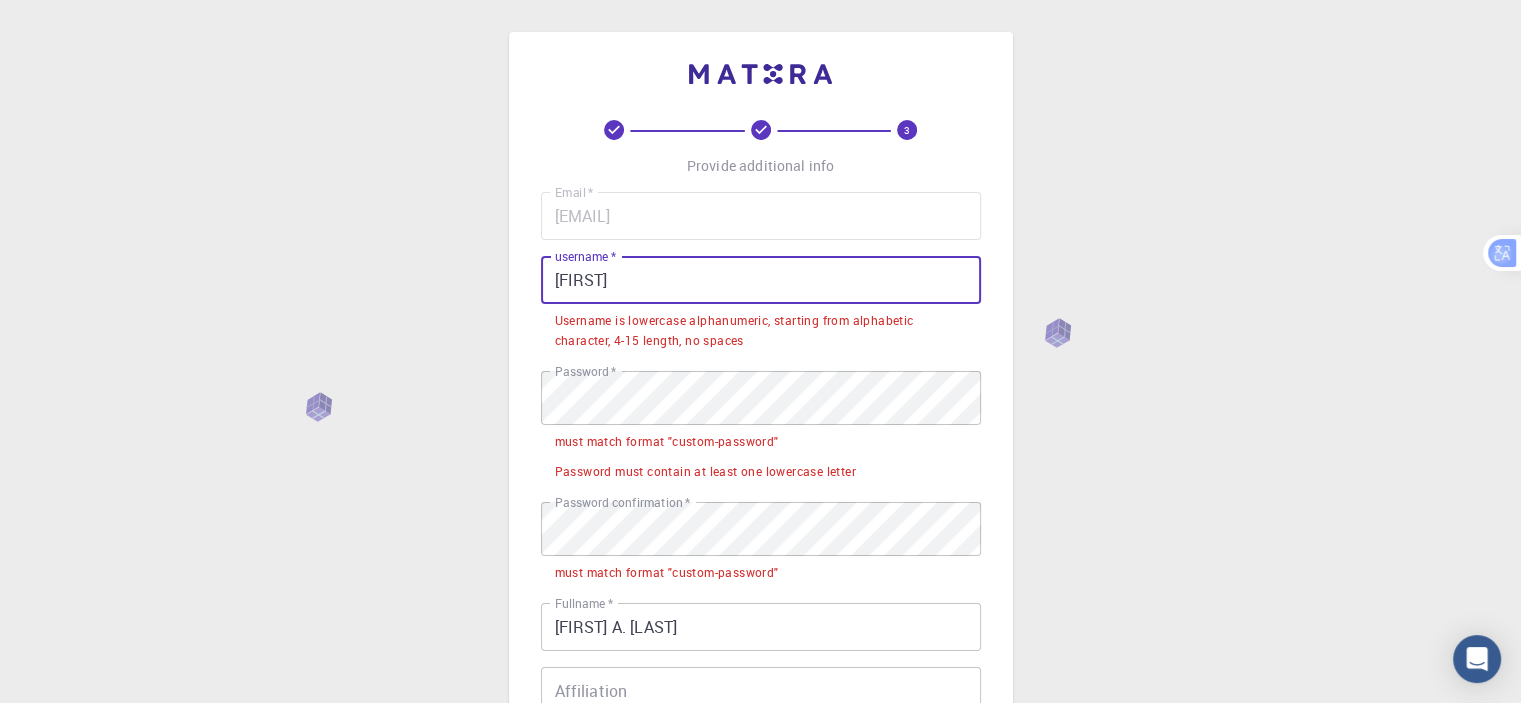 drag, startPoint x: 568, startPoint y: 295, endPoint x: 556, endPoint y: 287, distance: 14.422205 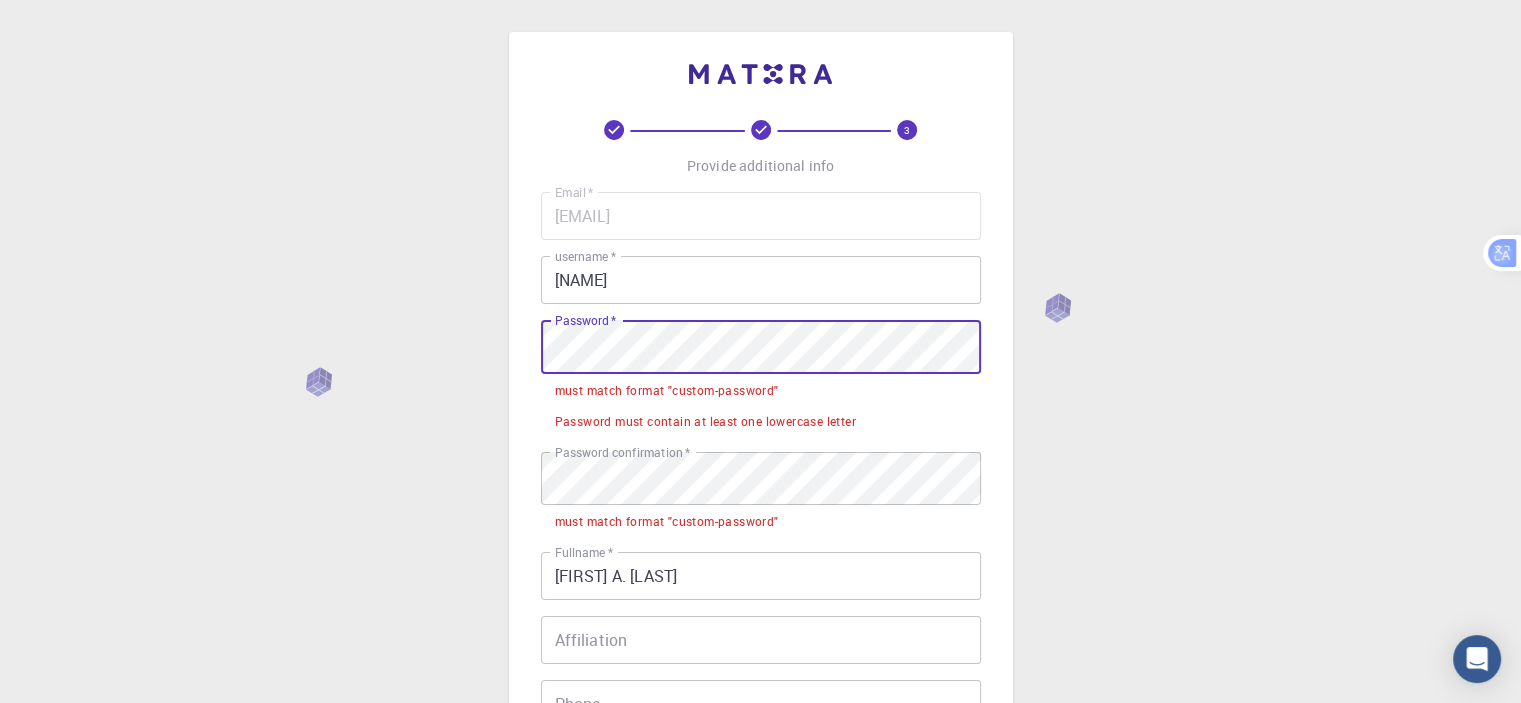 click on "3 Provide additional info Email   * [EMAIL] Email   * username   * [USERNAME] username   * Password   * Password   * must match format "custom-password" Password must contain at least one lowercase letter Password confirmation   * Password confirmation   * must match format "custom-password" Fullname   * [FIRST] A. [LAST] Fullname   * Affiliation Affiliation Phone Phone Description Description I accept the  Terms of Service / Privacy Policy  * REGISTER Already on Mat3ra? Sign in" at bounding box center (761, 511) 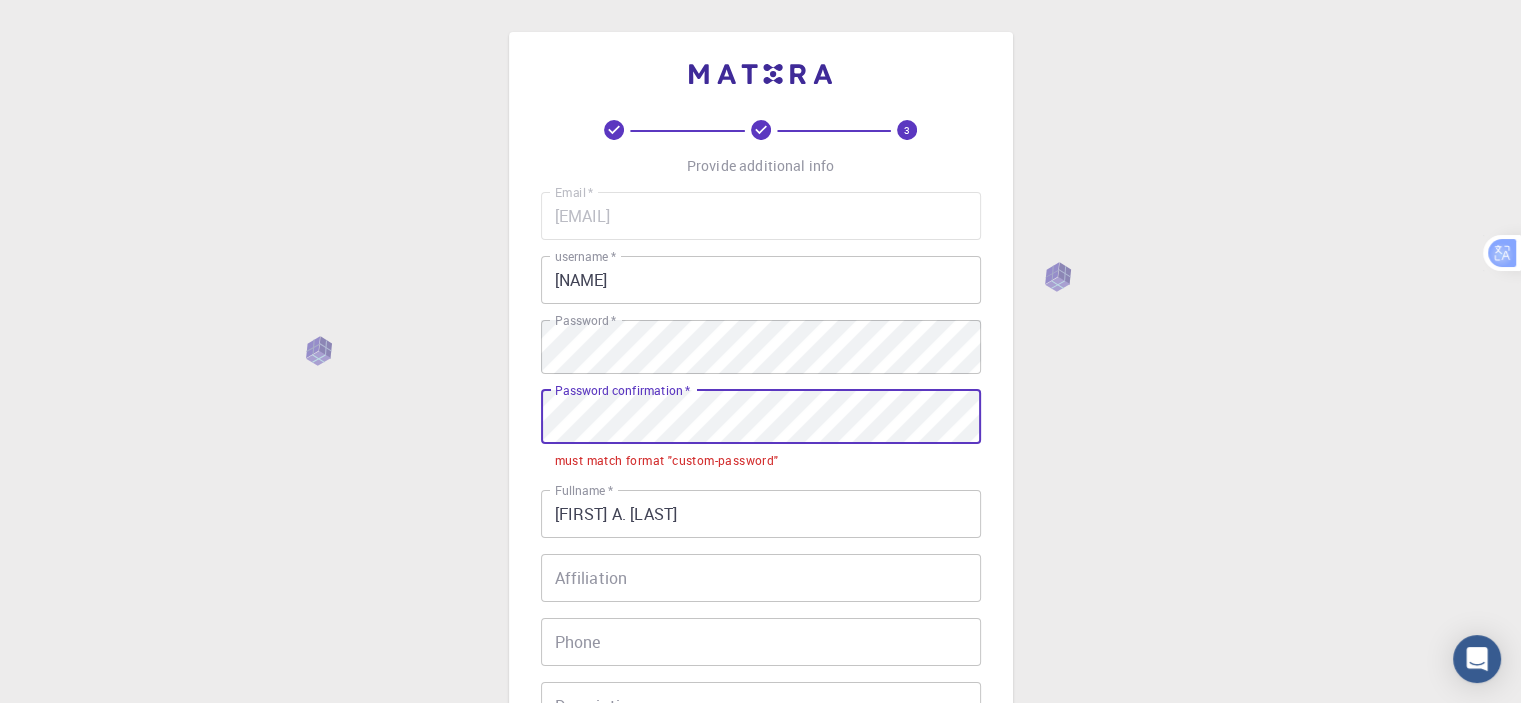 click on "3 Provide additional info Email   * [EMAIL] Email   * username   * [USERNAME] username   * Password   * Password   * Password confirmation   * Password confirmation   * must match format "custom-password" Fullname   * [FIRST] A. [LAST] Fullname   * Affiliation Affiliation Phone Phone Description Description I accept the  Terms of Service / Privacy Policy  * REGISTER Already on Mat3ra? Sign in" at bounding box center [761, 480] 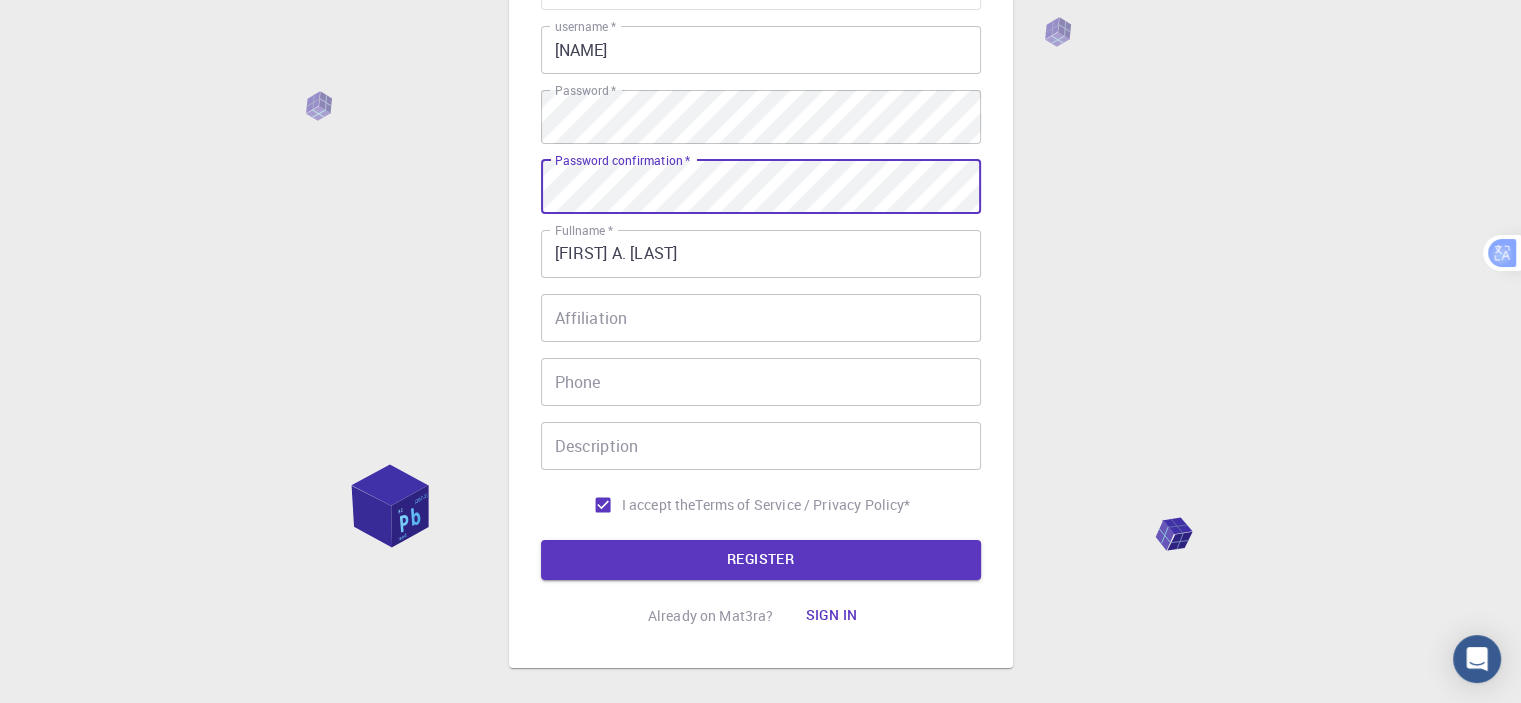 scroll, scrollTop: 300, scrollLeft: 0, axis: vertical 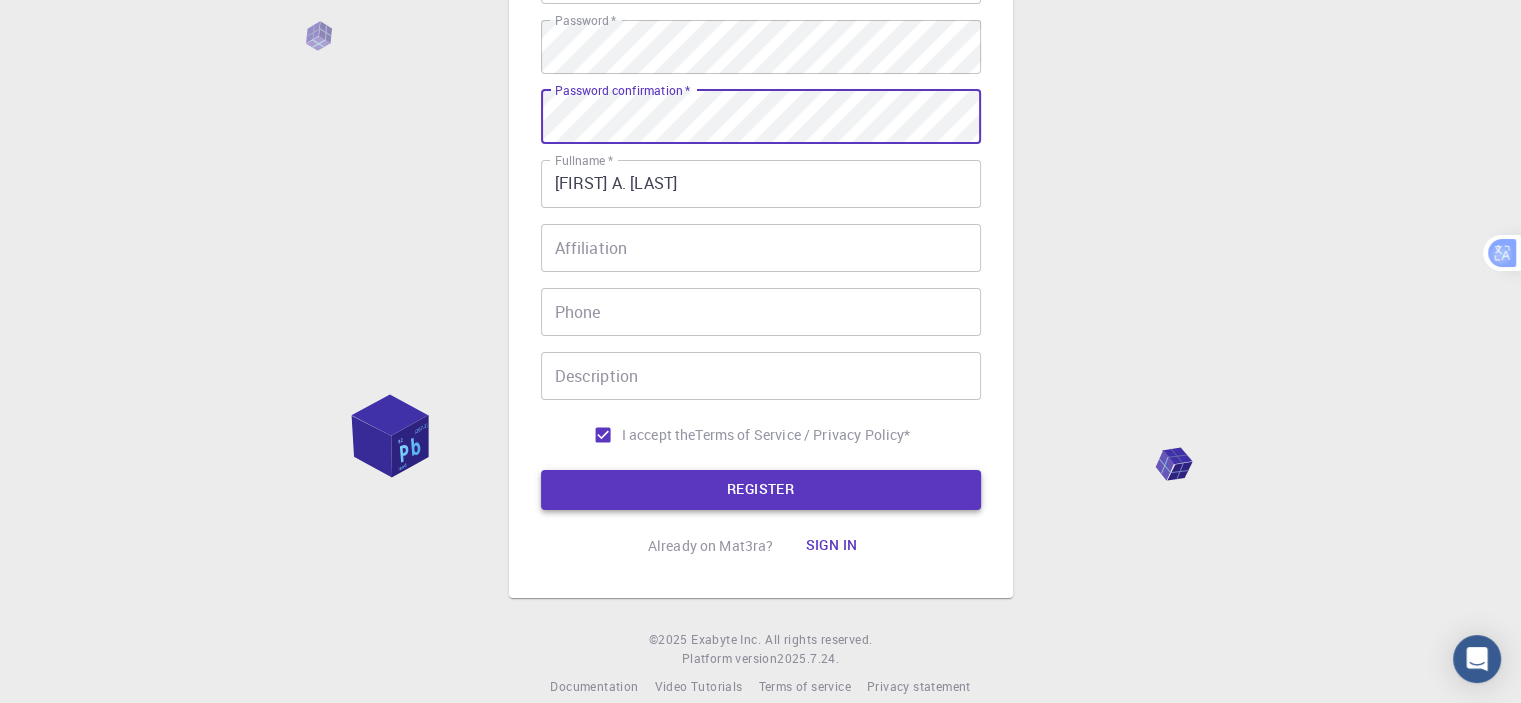 click on "REGISTER" at bounding box center (761, 490) 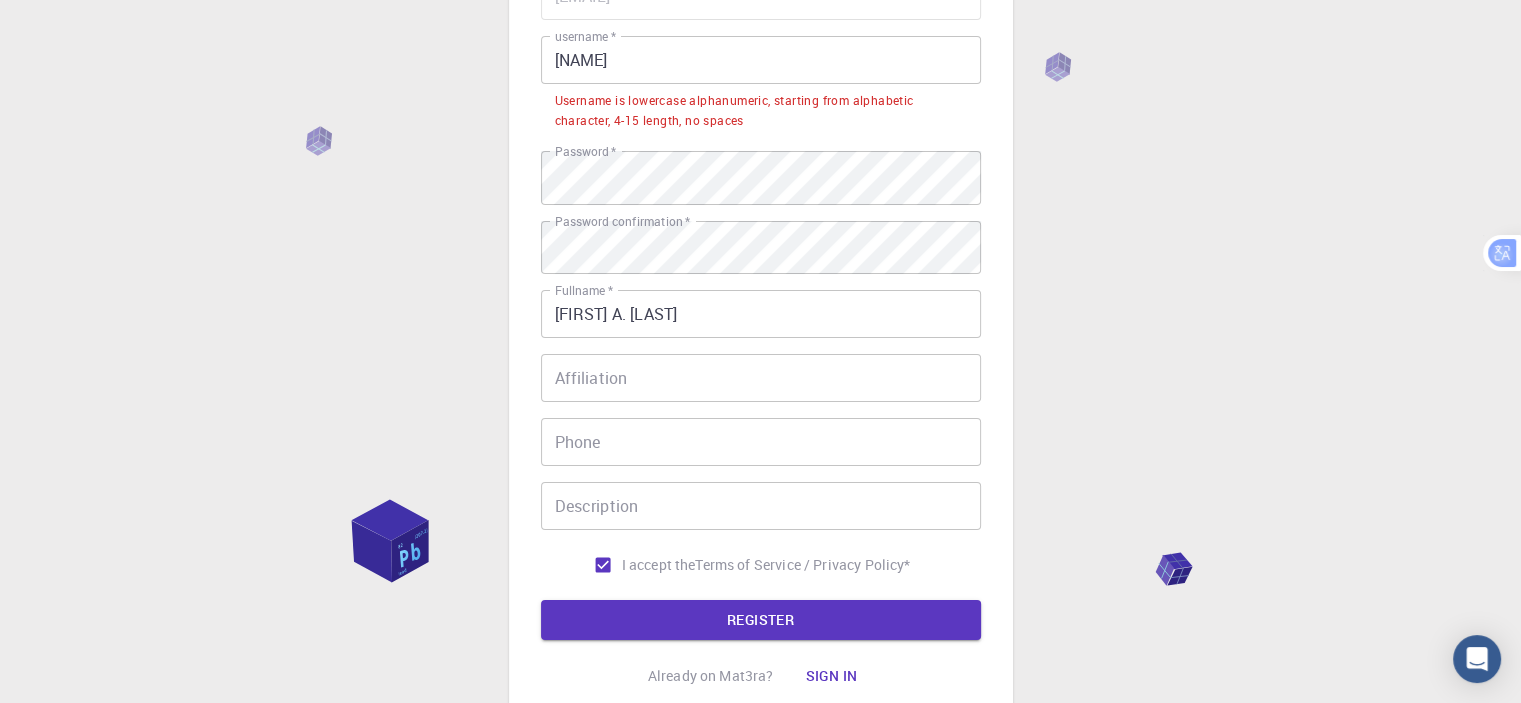 scroll, scrollTop: 100, scrollLeft: 0, axis: vertical 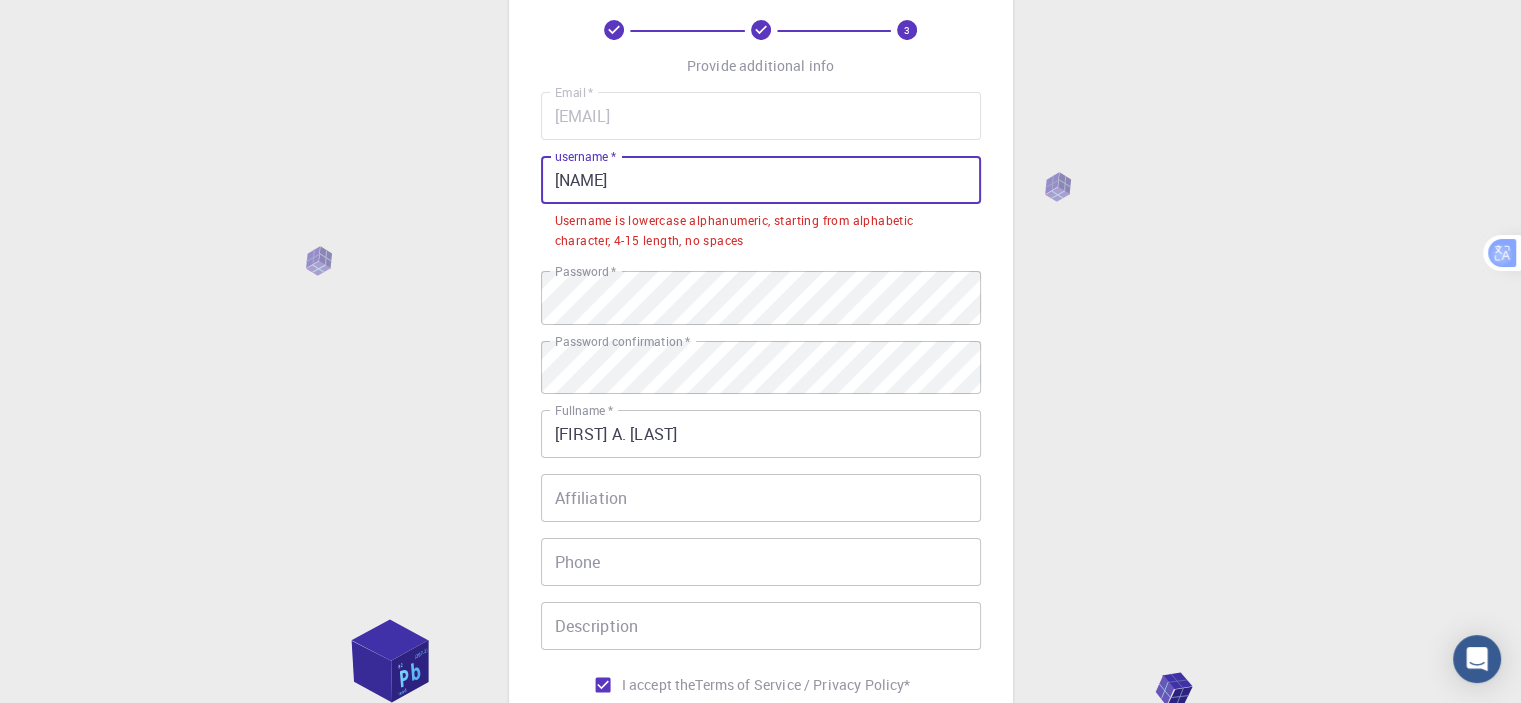 click on "[NAME]" at bounding box center (761, 180) 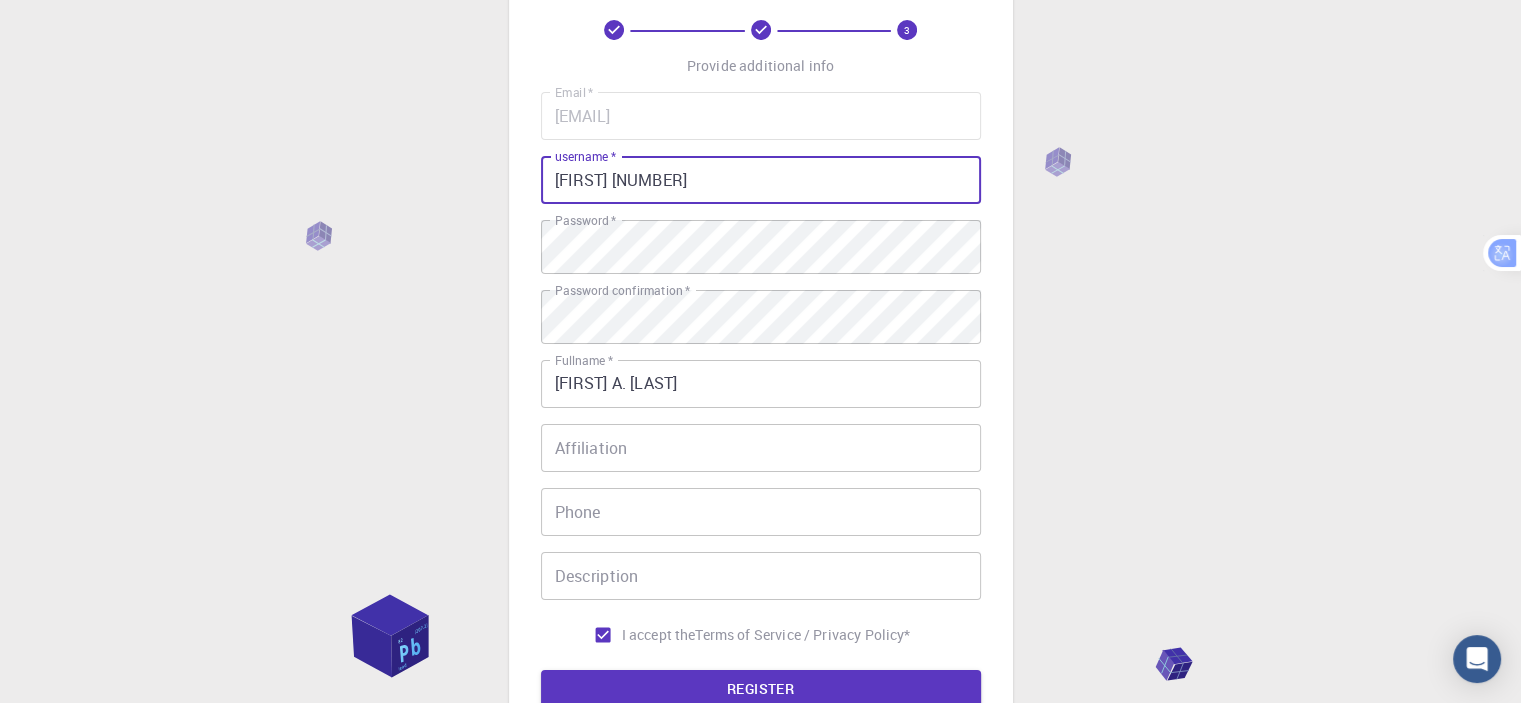 click on "[FIRST] [NUMBER]" at bounding box center (761, 180) 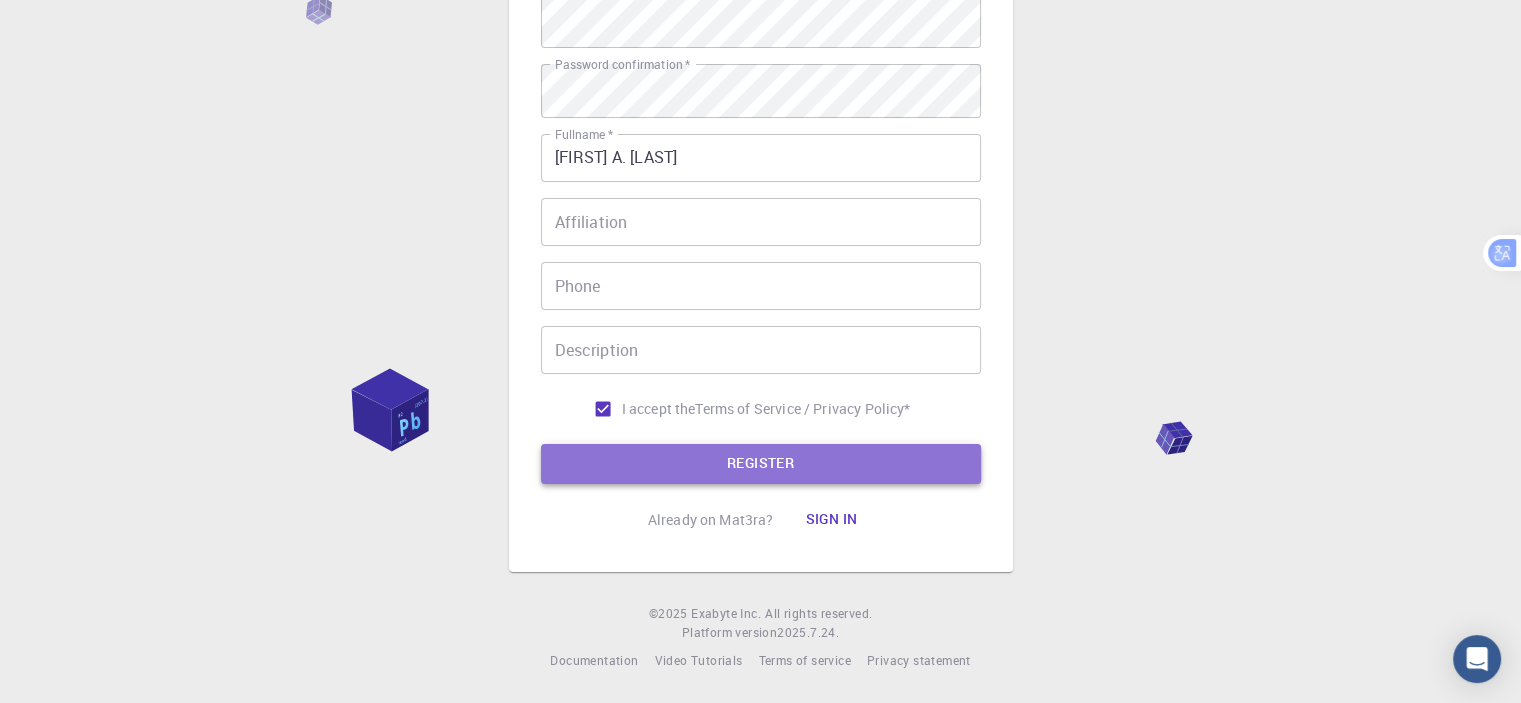 click on "REGISTER" at bounding box center (761, 464) 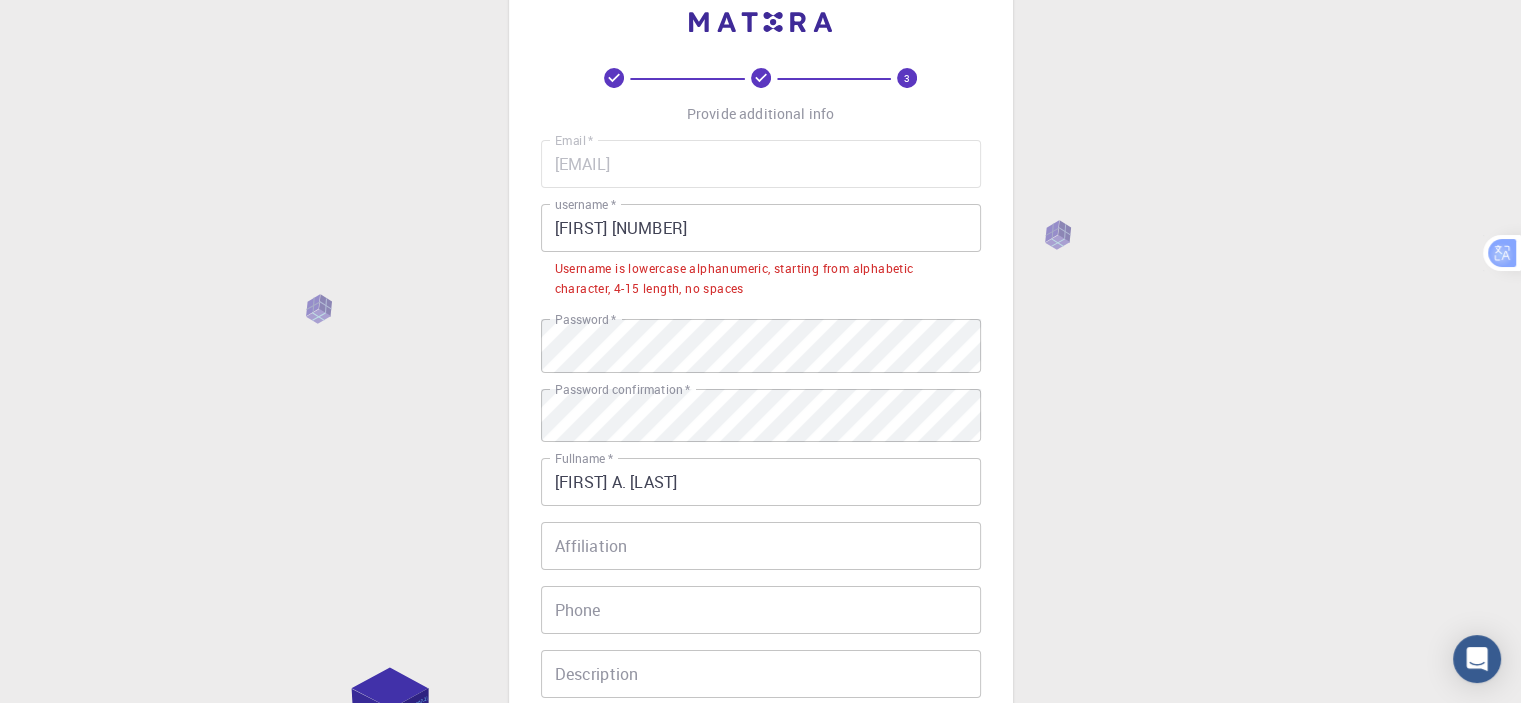 scroll, scrollTop: 52, scrollLeft: 0, axis: vertical 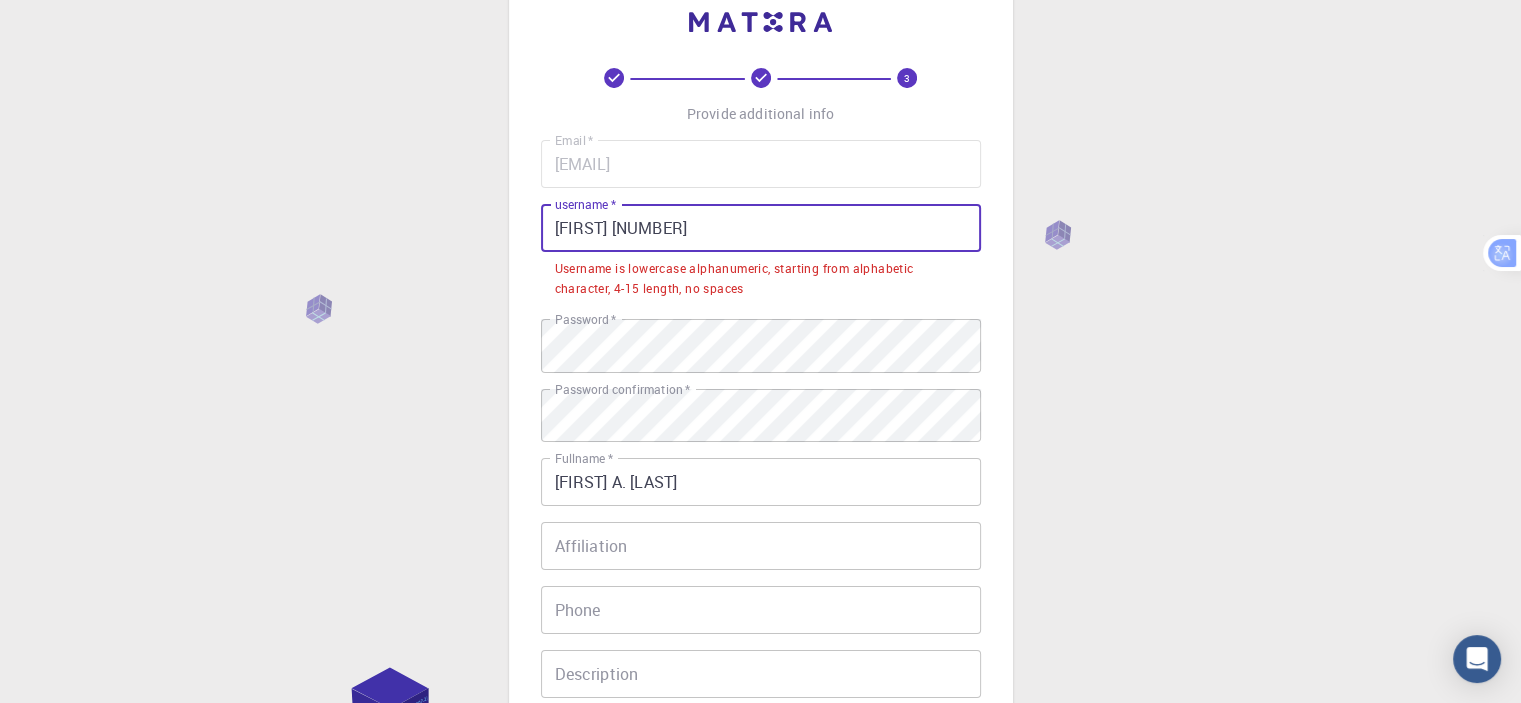 click on "[FIRST] [NUMBER]" at bounding box center [761, 228] 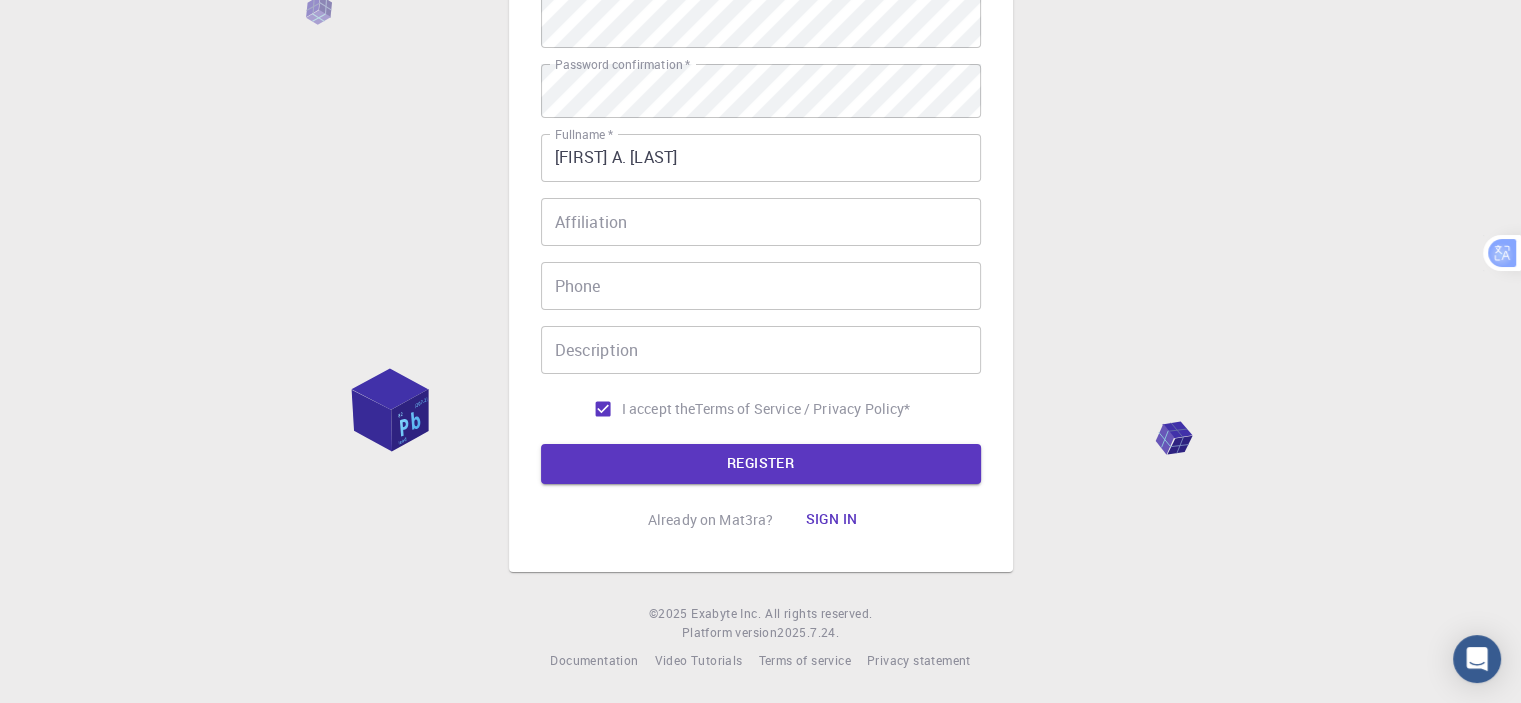 scroll, scrollTop: 391, scrollLeft: 0, axis: vertical 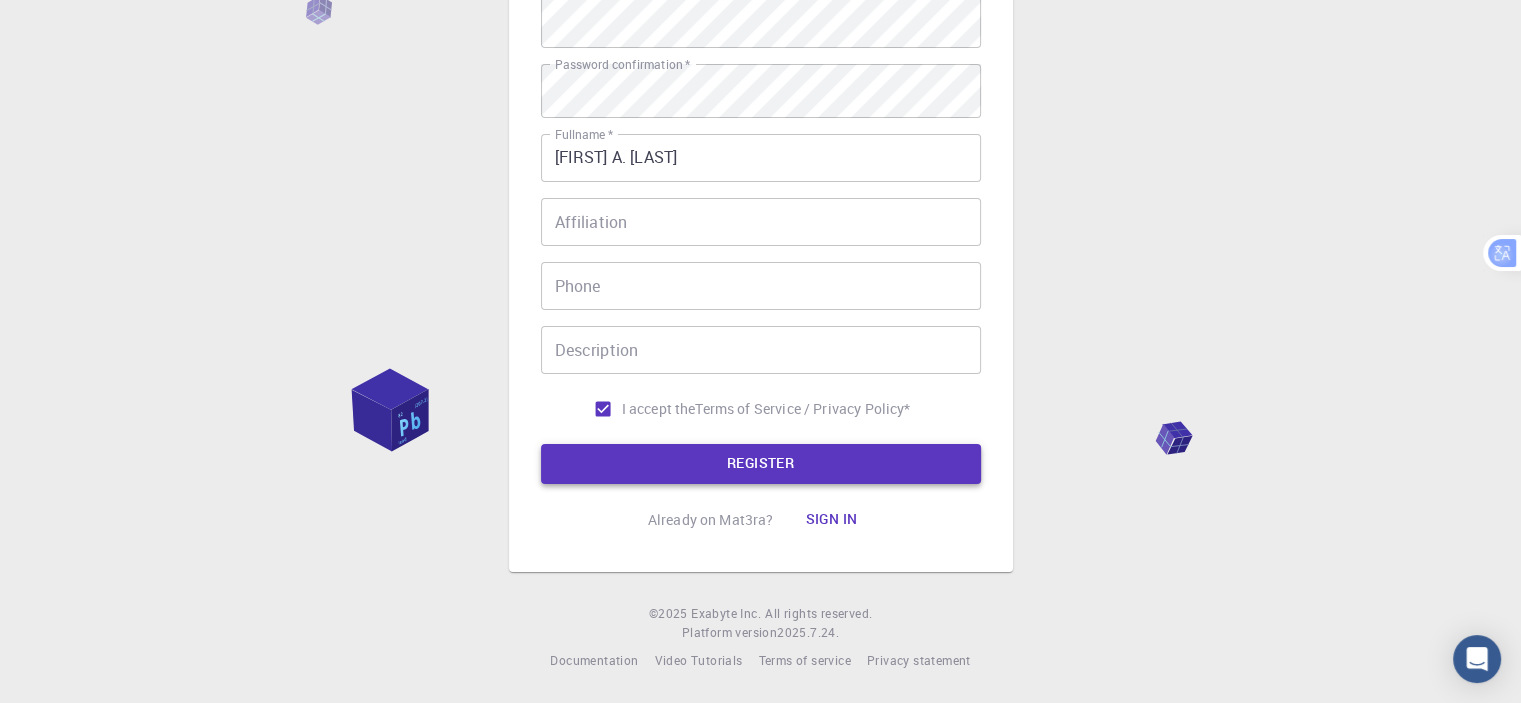 click on "REGISTER" at bounding box center (761, 464) 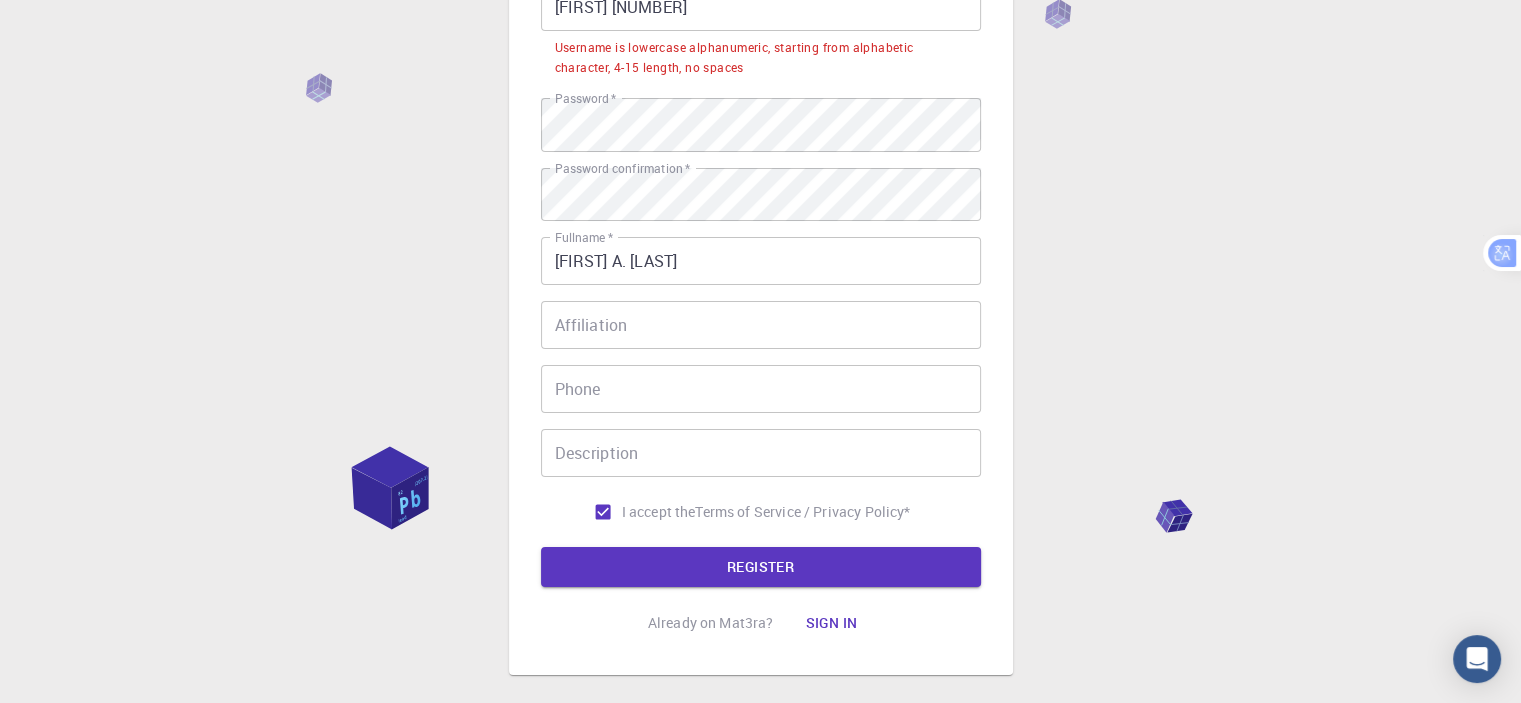 scroll, scrollTop: 0, scrollLeft: 0, axis: both 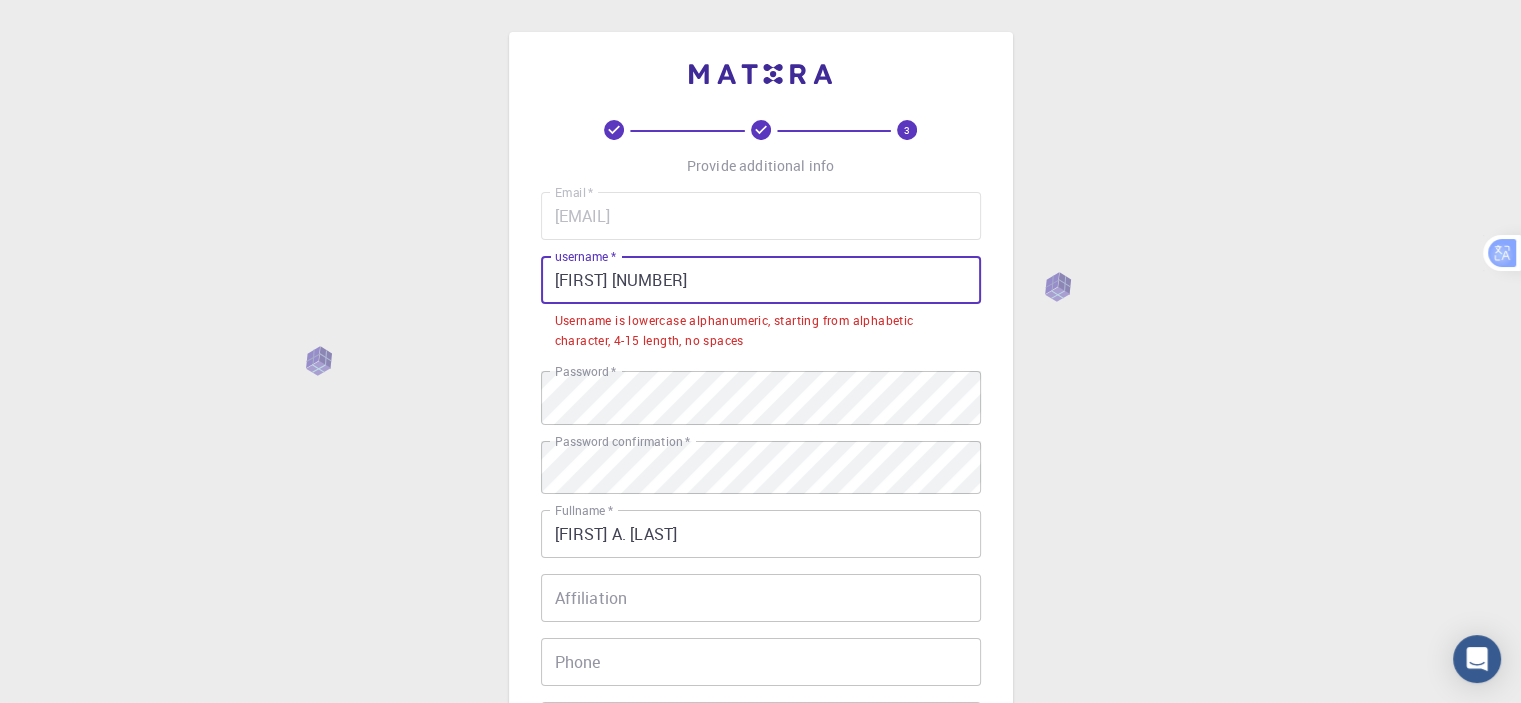 drag, startPoint x: 643, startPoint y: 303, endPoint x: 540, endPoint y: 287, distance: 104.23531 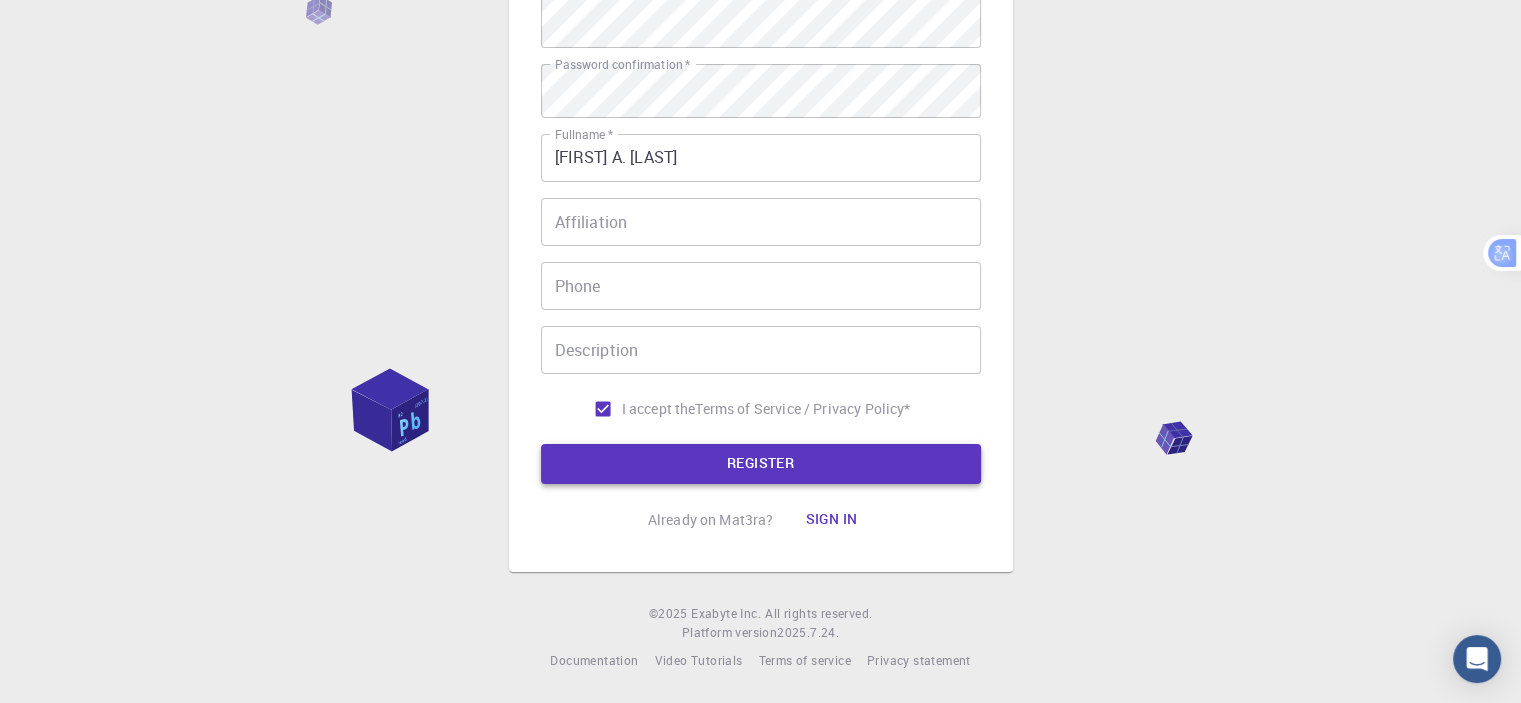 click on "REGISTER" at bounding box center (761, 464) 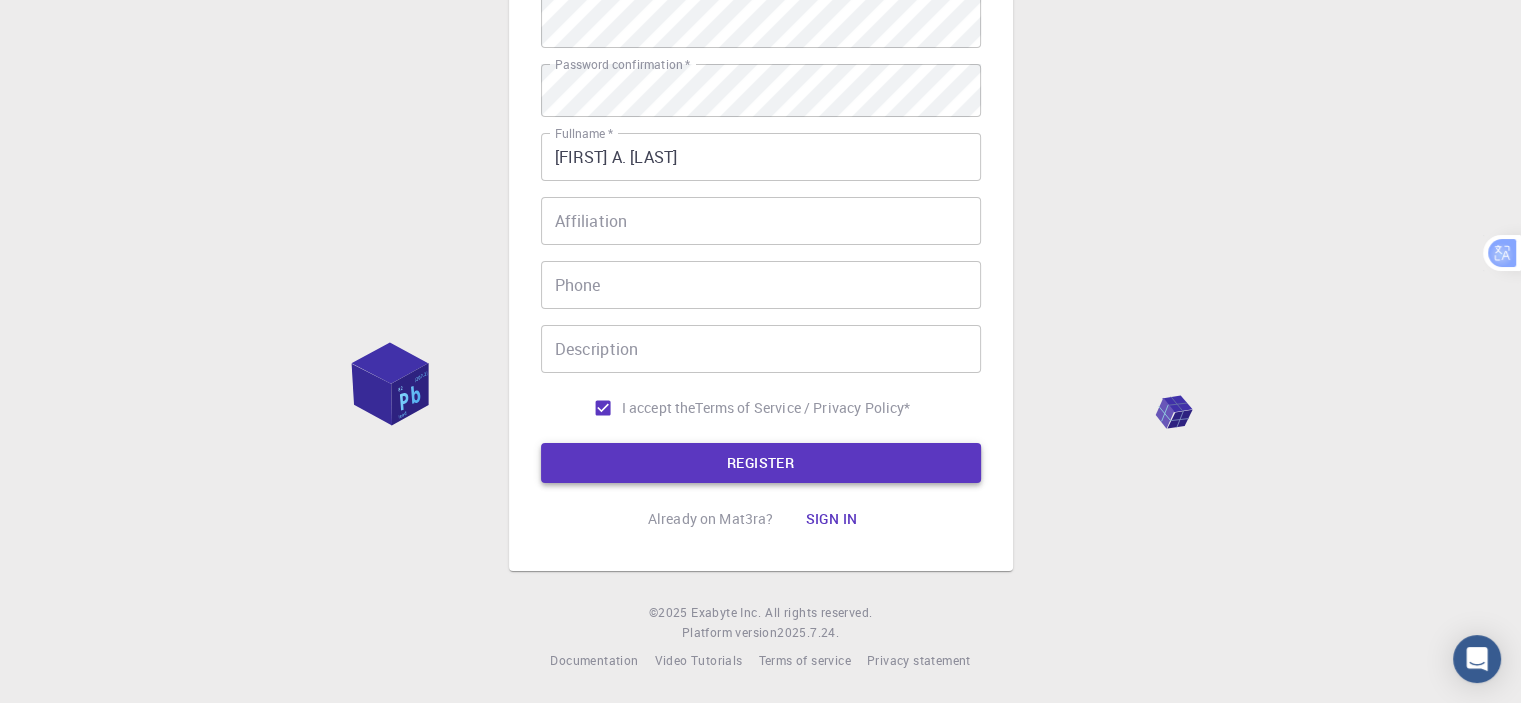 scroll, scrollTop: 0, scrollLeft: 0, axis: both 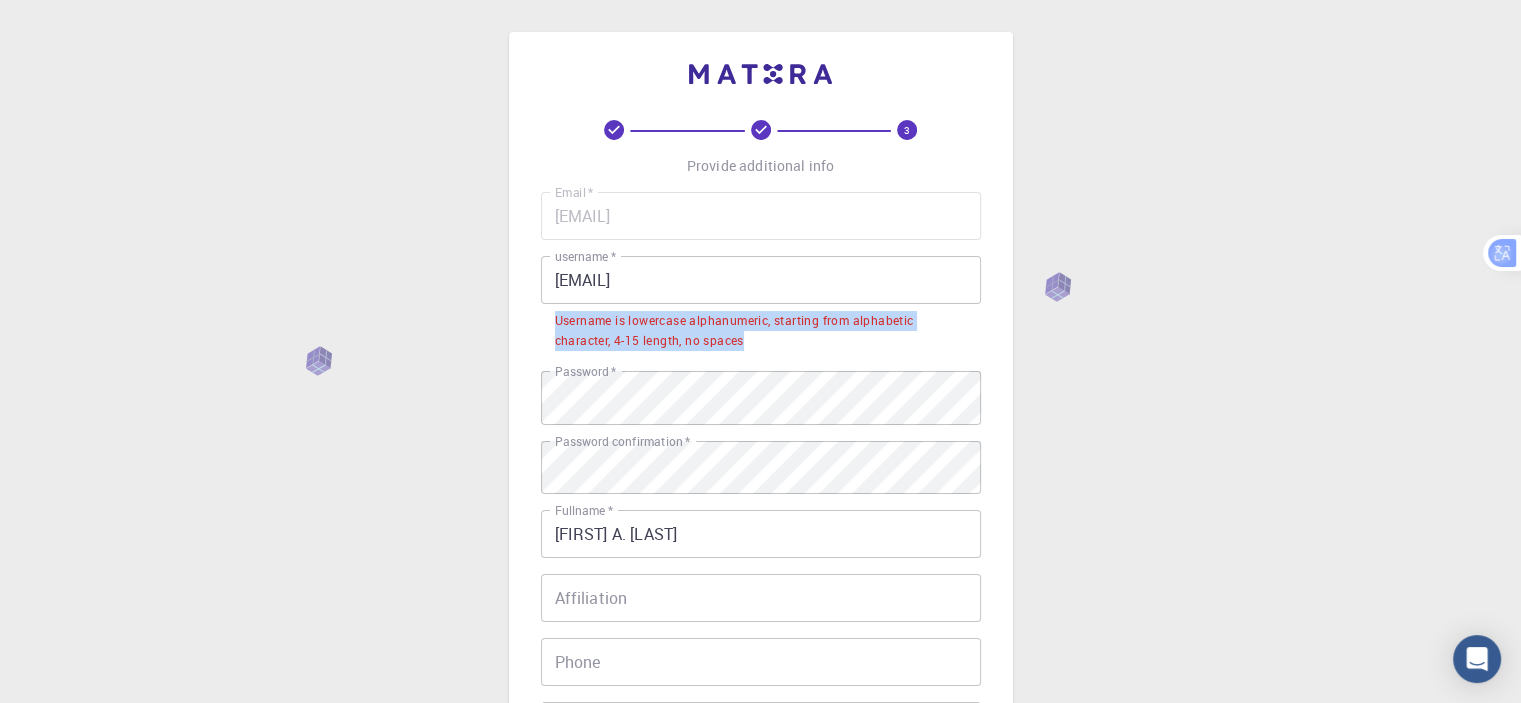 drag, startPoint x: 555, startPoint y: 339, endPoint x: 930, endPoint y: 366, distance: 375.97073 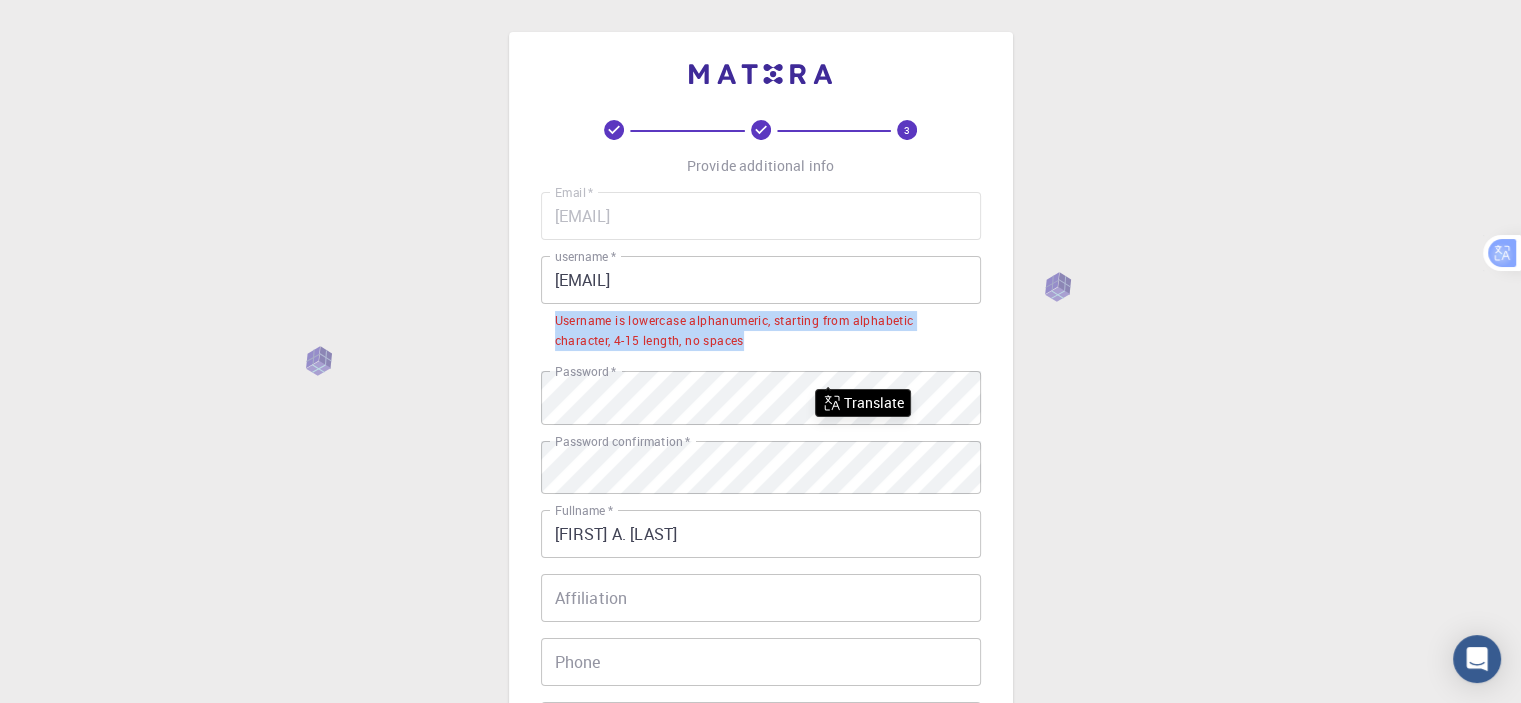 copy on "Username is lowercase alphanumeric, starting from alphabetic character, 4-15 length, no spaces" 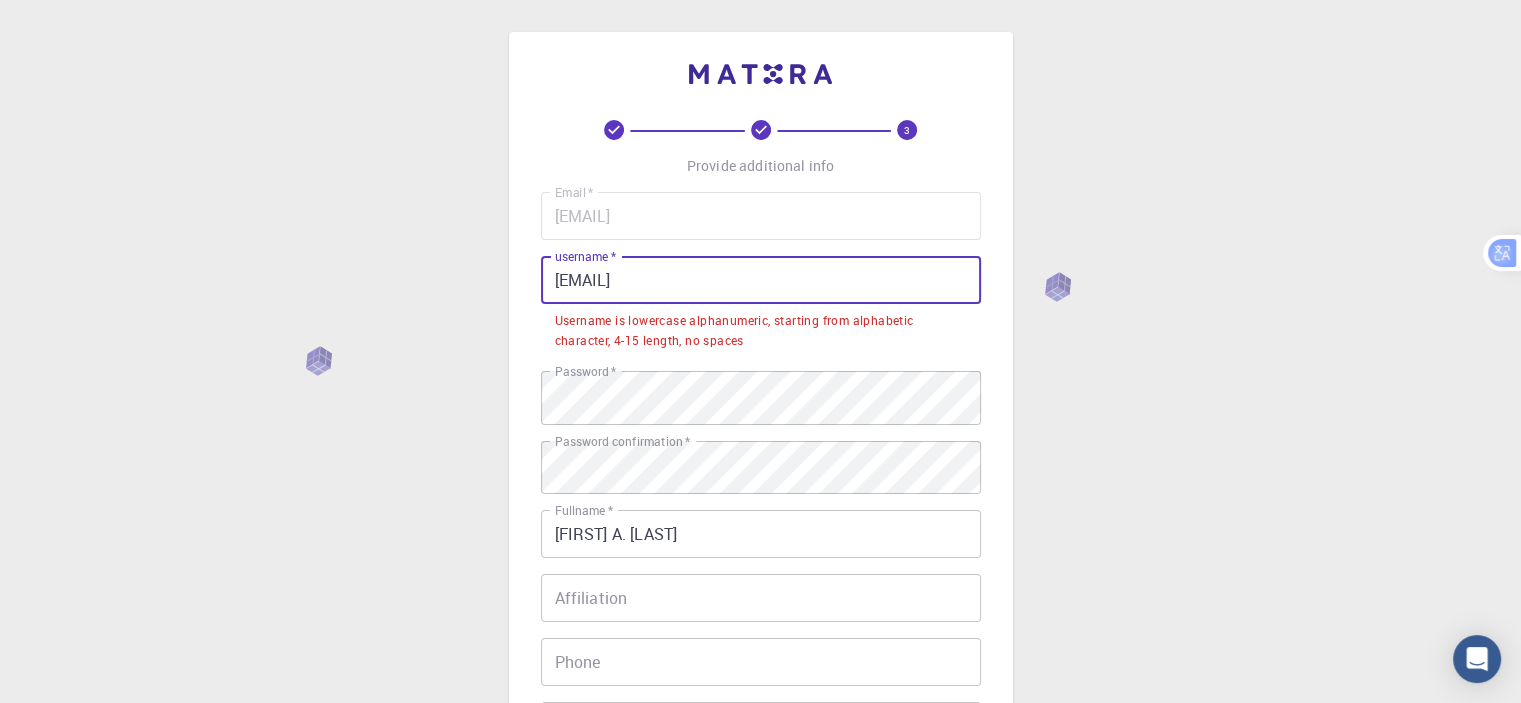 drag, startPoint x: 663, startPoint y: 300, endPoint x: 492, endPoint y: 288, distance: 171.42053 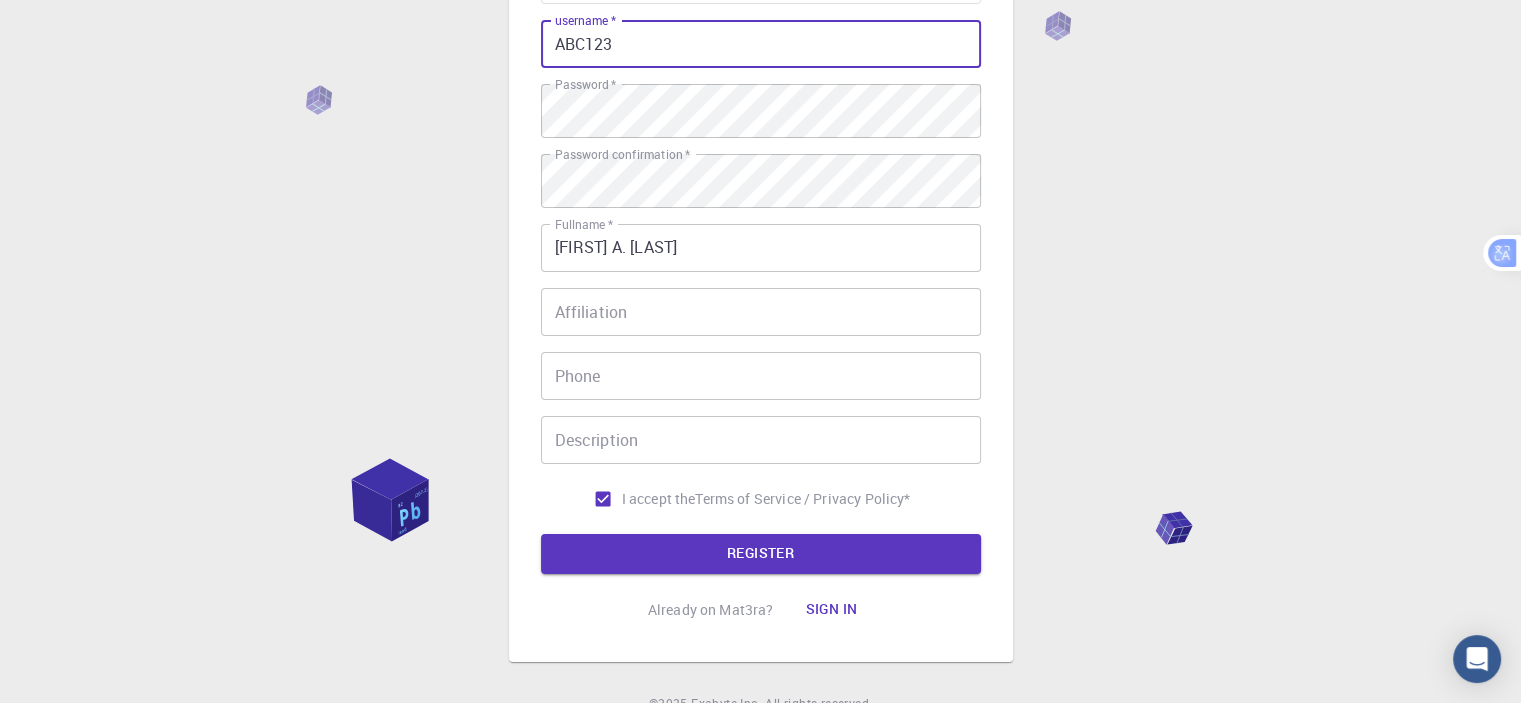scroll, scrollTop: 391, scrollLeft: 0, axis: vertical 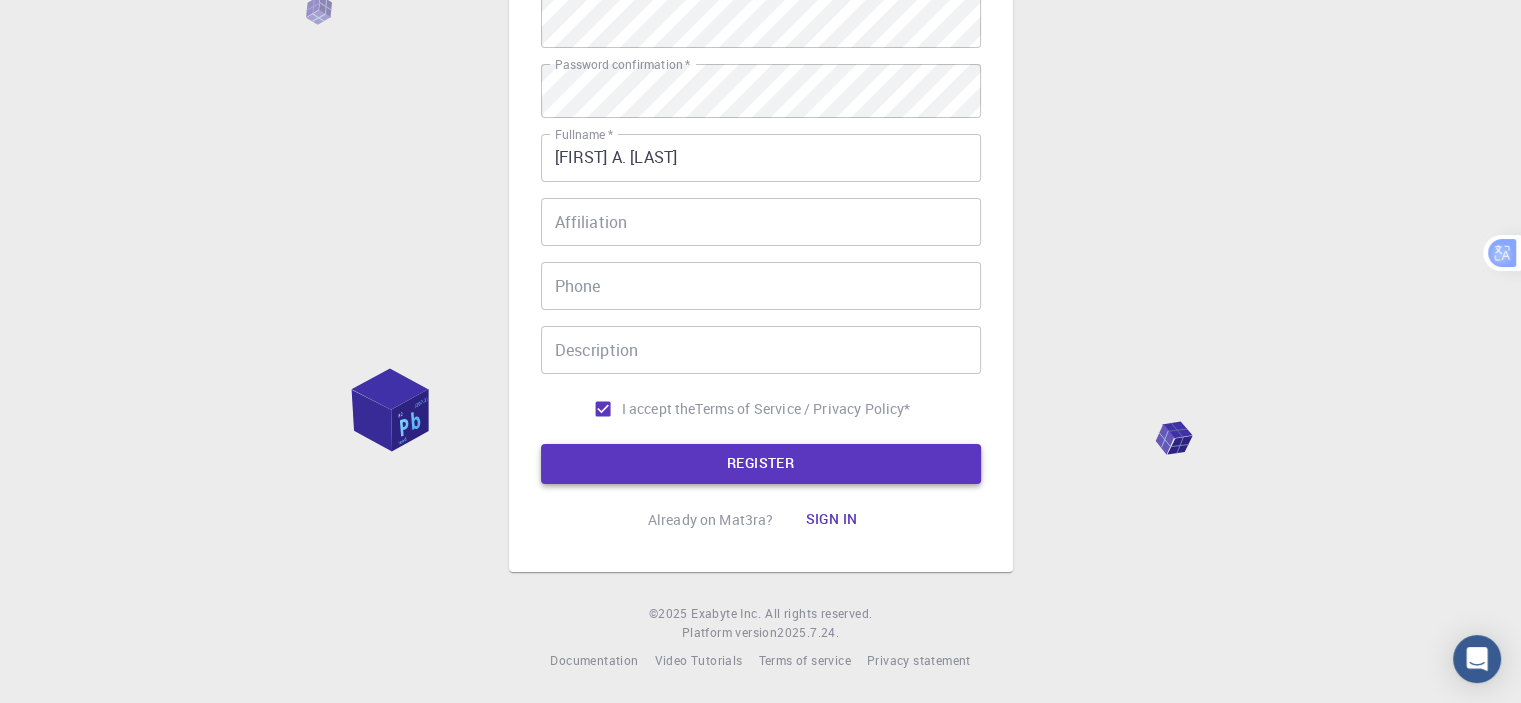 click on "REGISTER" at bounding box center [761, 464] 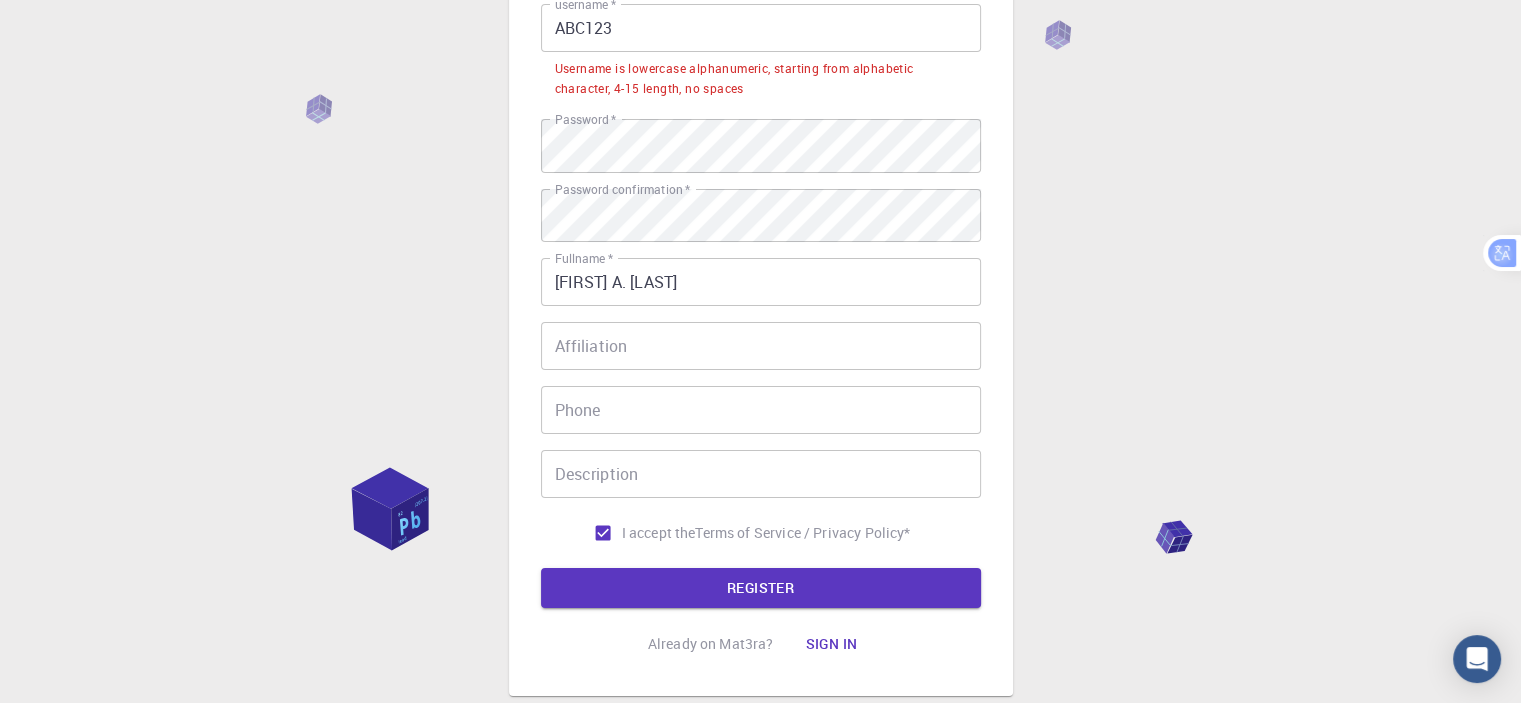 scroll, scrollTop: 0, scrollLeft: 0, axis: both 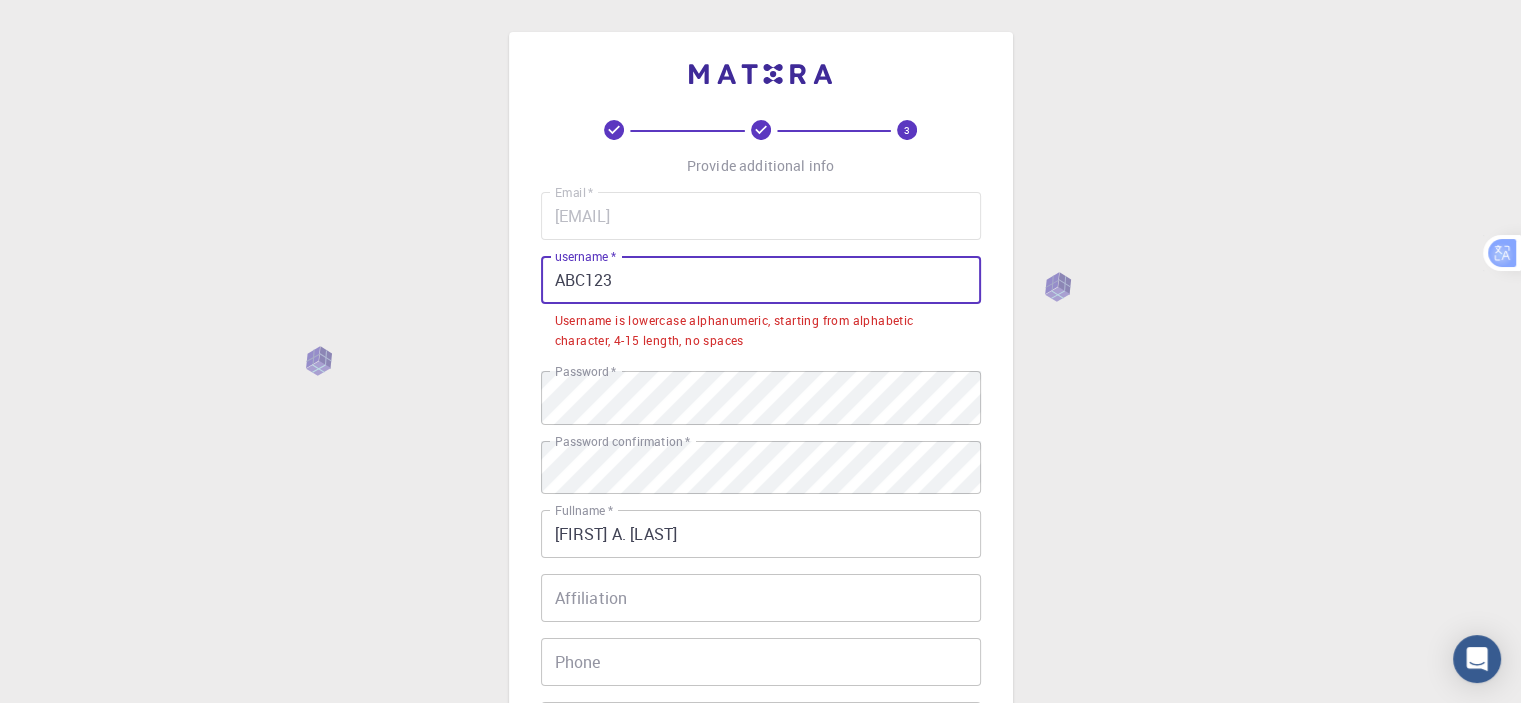drag, startPoint x: 643, startPoint y: 301, endPoint x: 516, endPoint y: 301, distance: 127 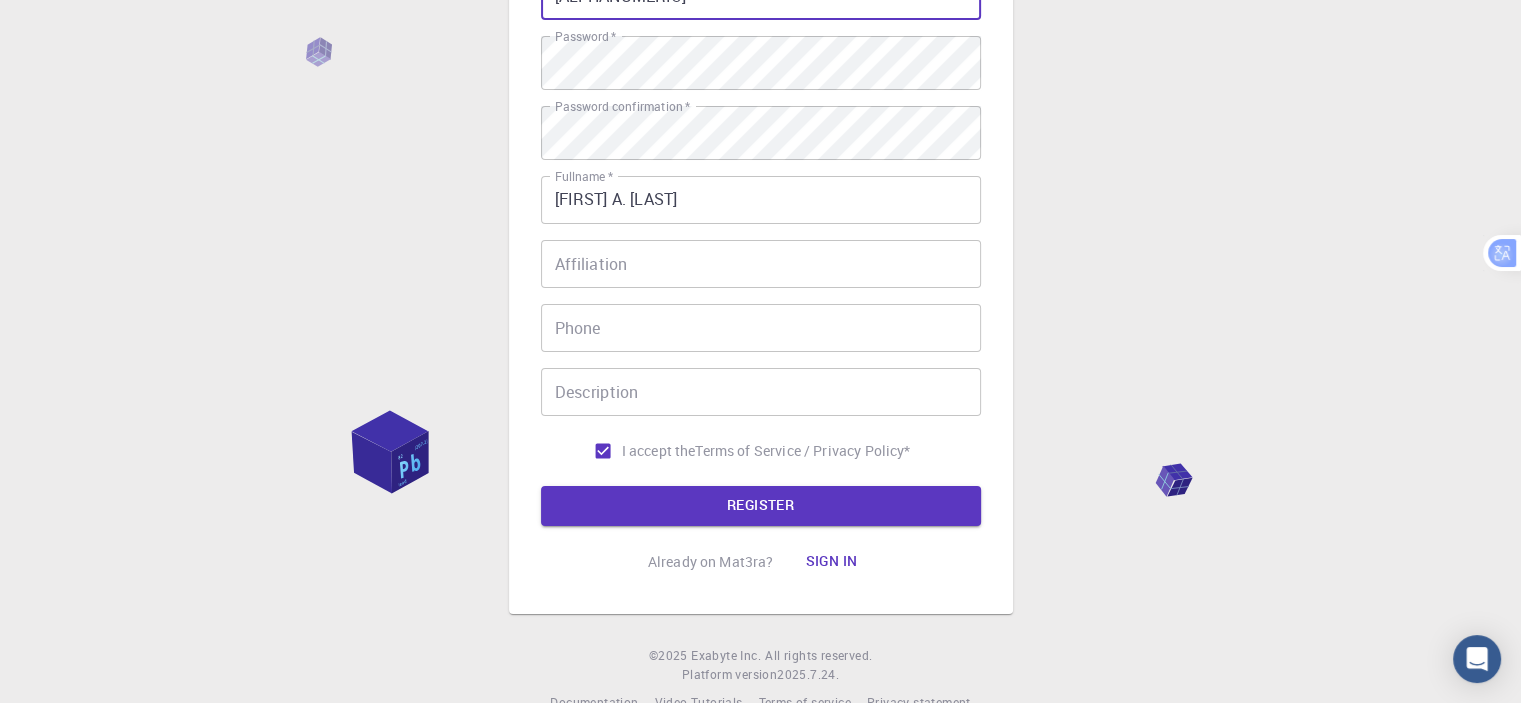 scroll, scrollTop: 300, scrollLeft: 0, axis: vertical 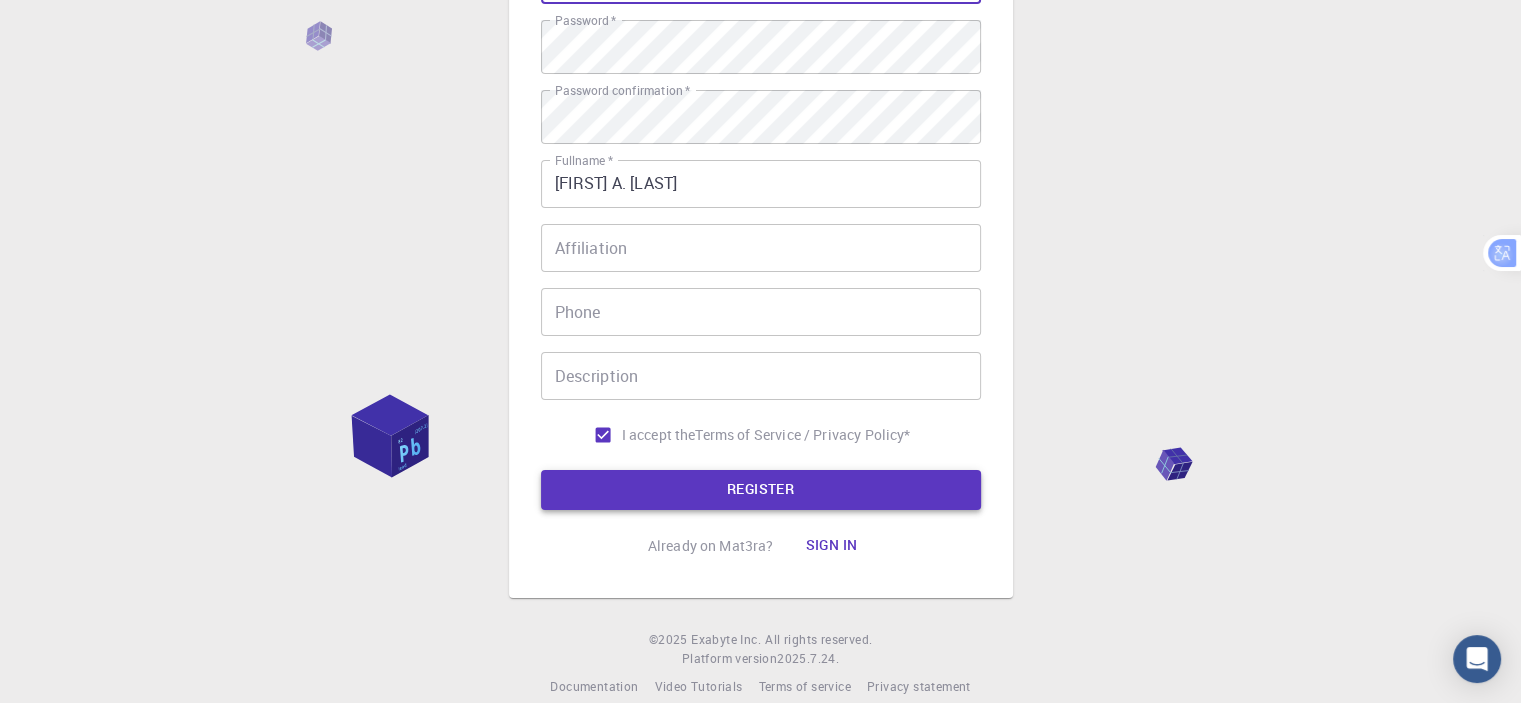 type on "[ALPHANUMERIC]" 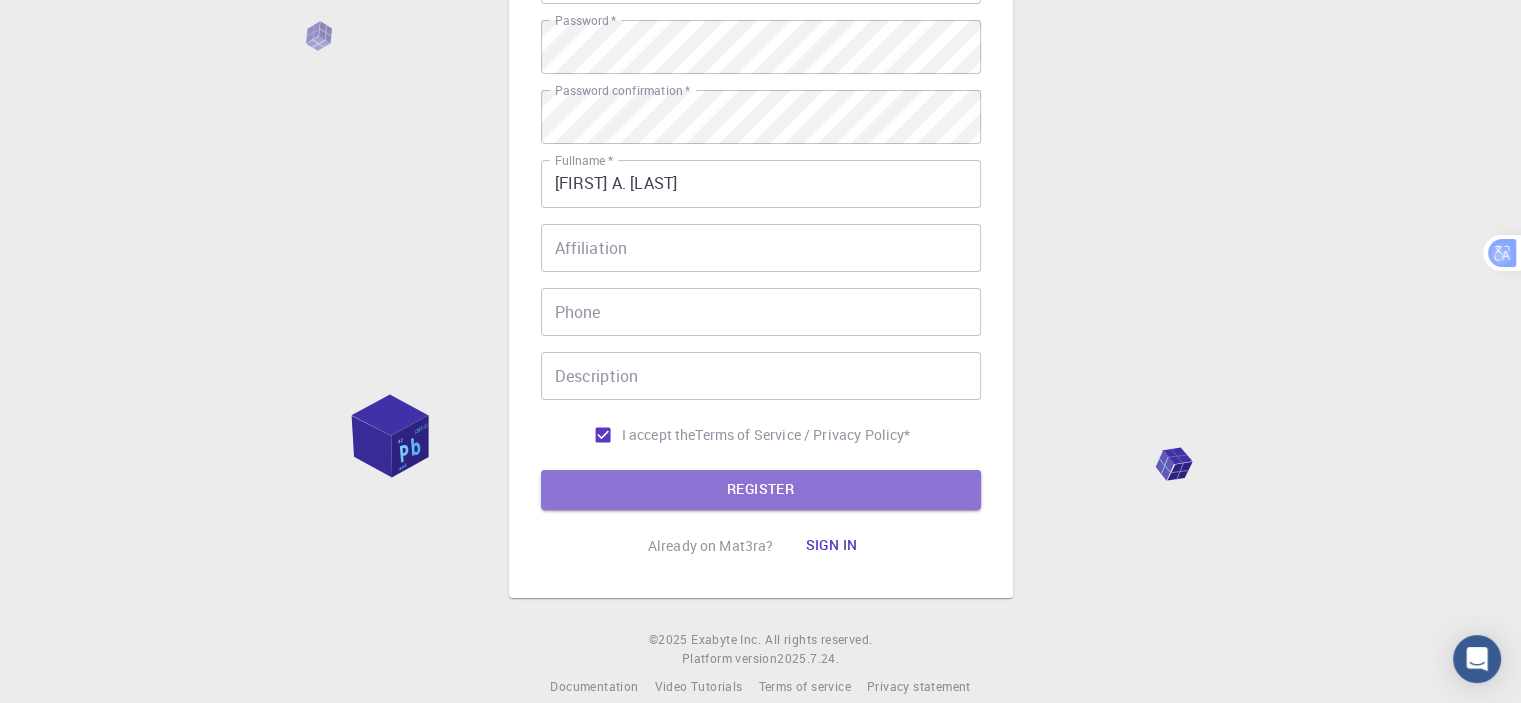 drag, startPoint x: 793, startPoint y: 535, endPoint x: 793, endPoint y: 430, distance: 105 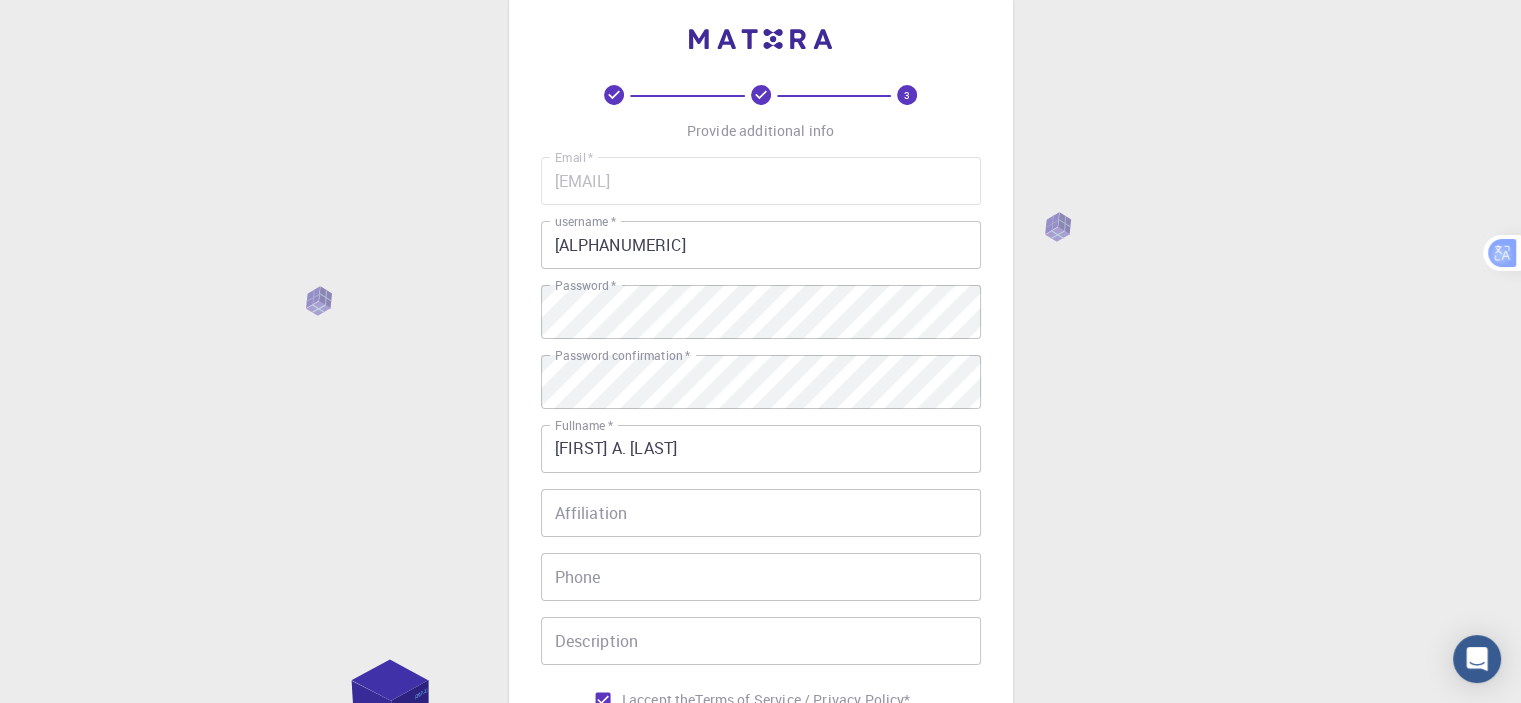 scroll, scrollTop: 0, scrollLeft: 0, axis: both 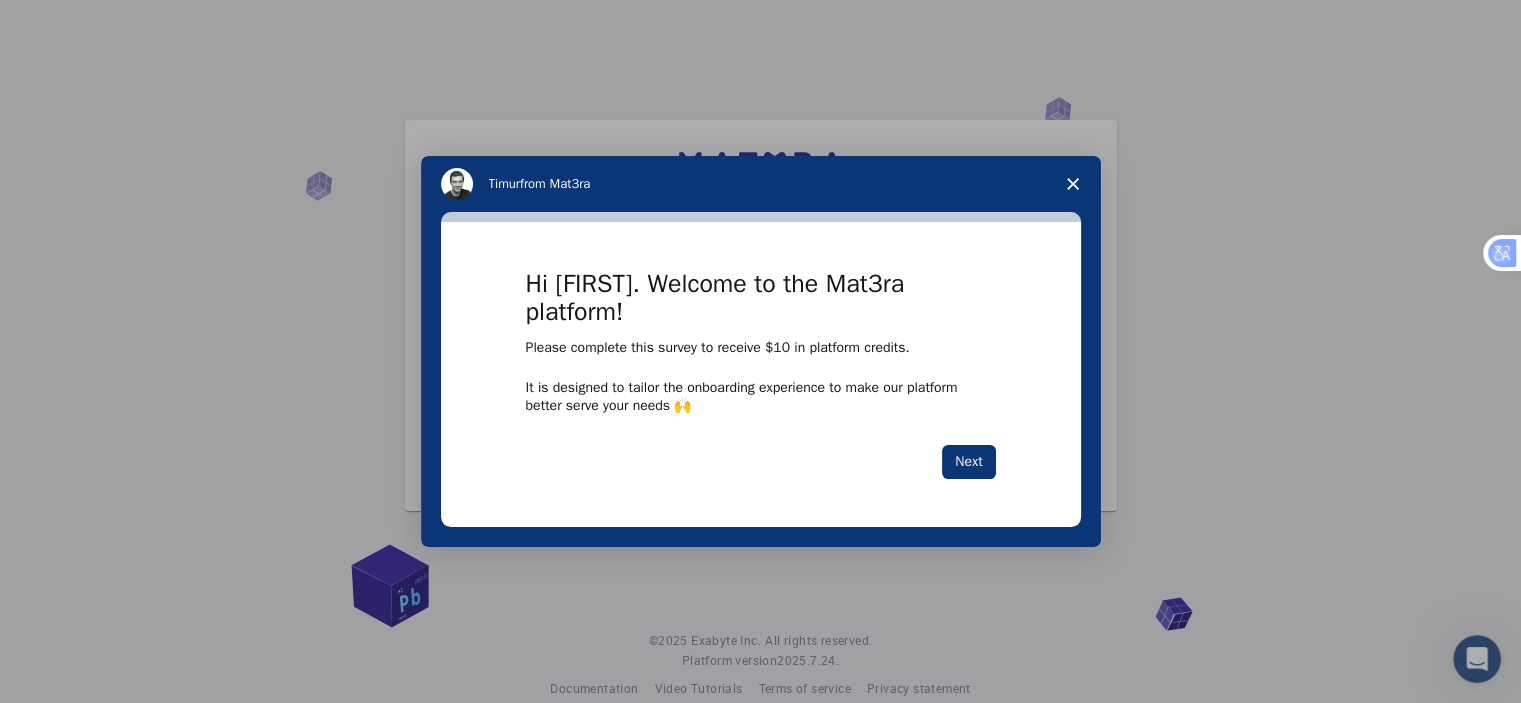 click 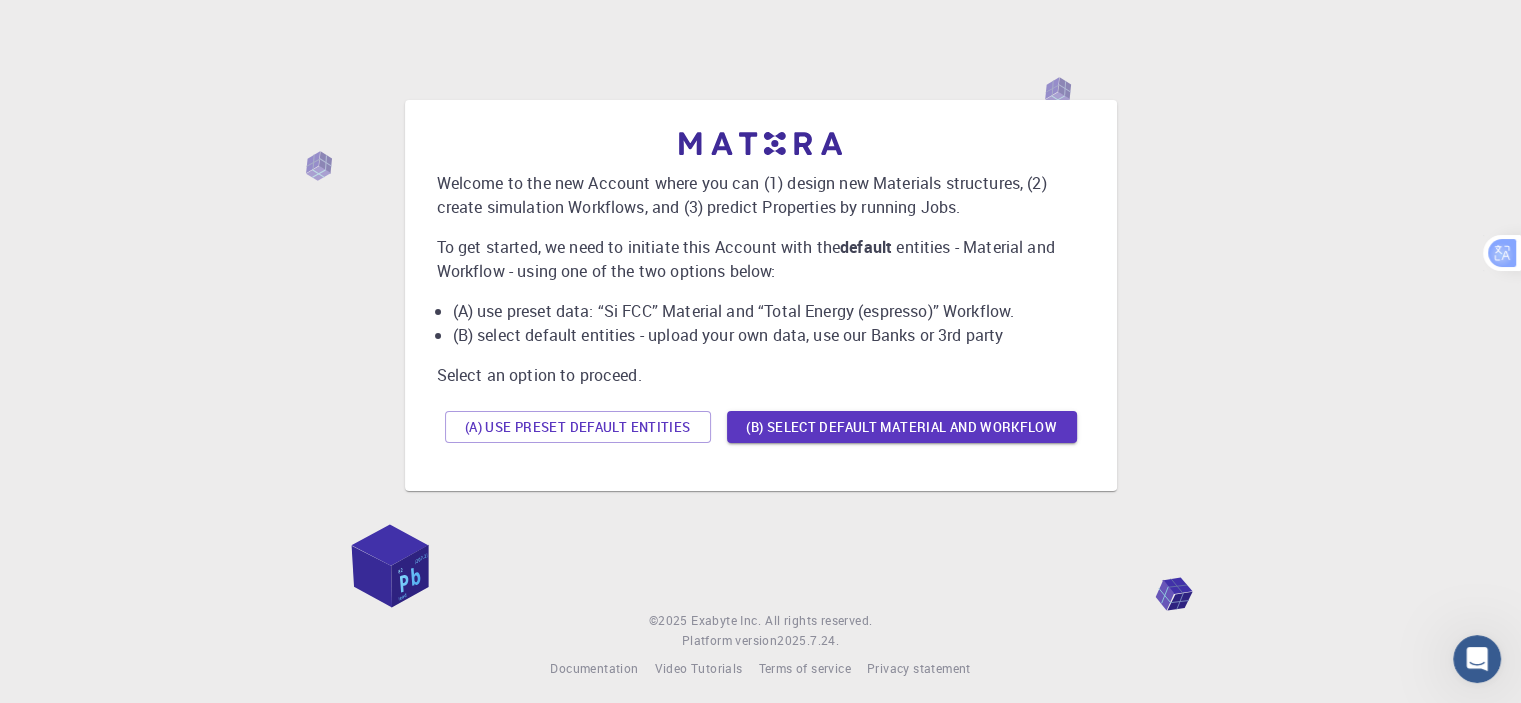 scroll, scrollTop: 0, scrollLeft: 0, axis: both 